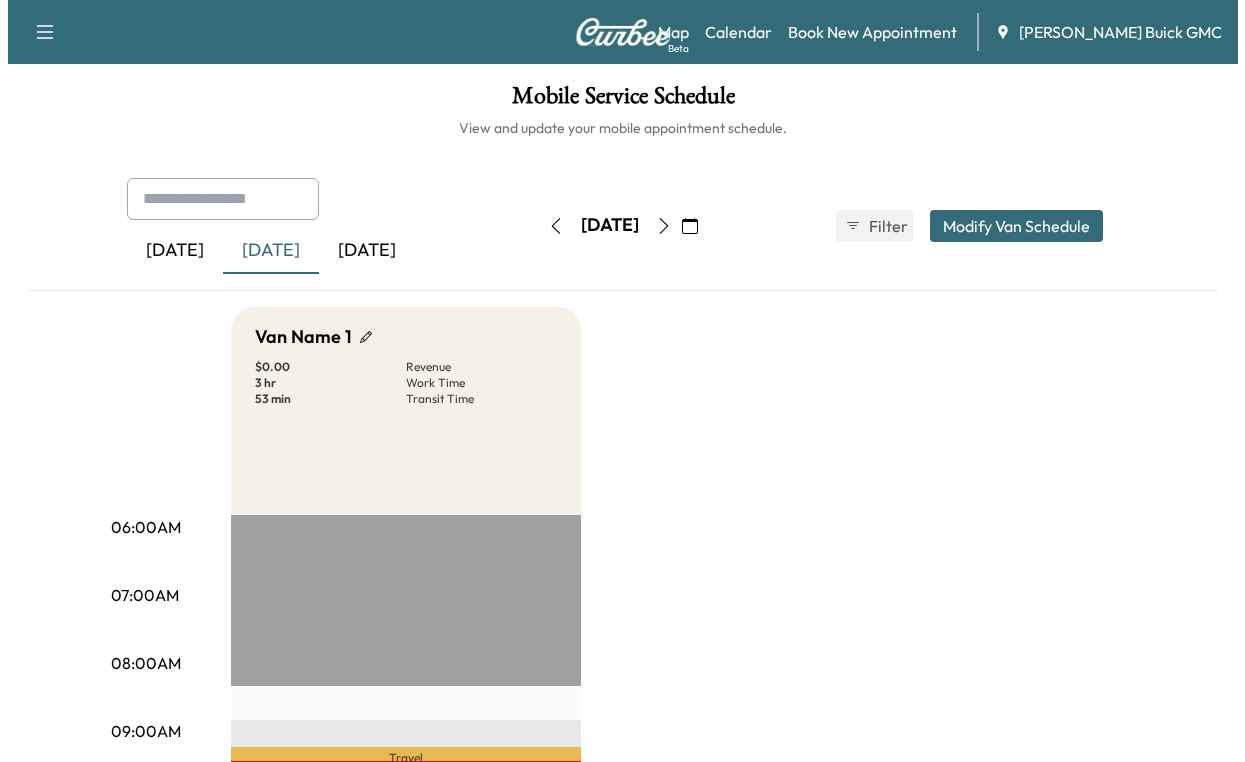 scroll, scrollTop: 0, scrollLeft: 0, axis: both 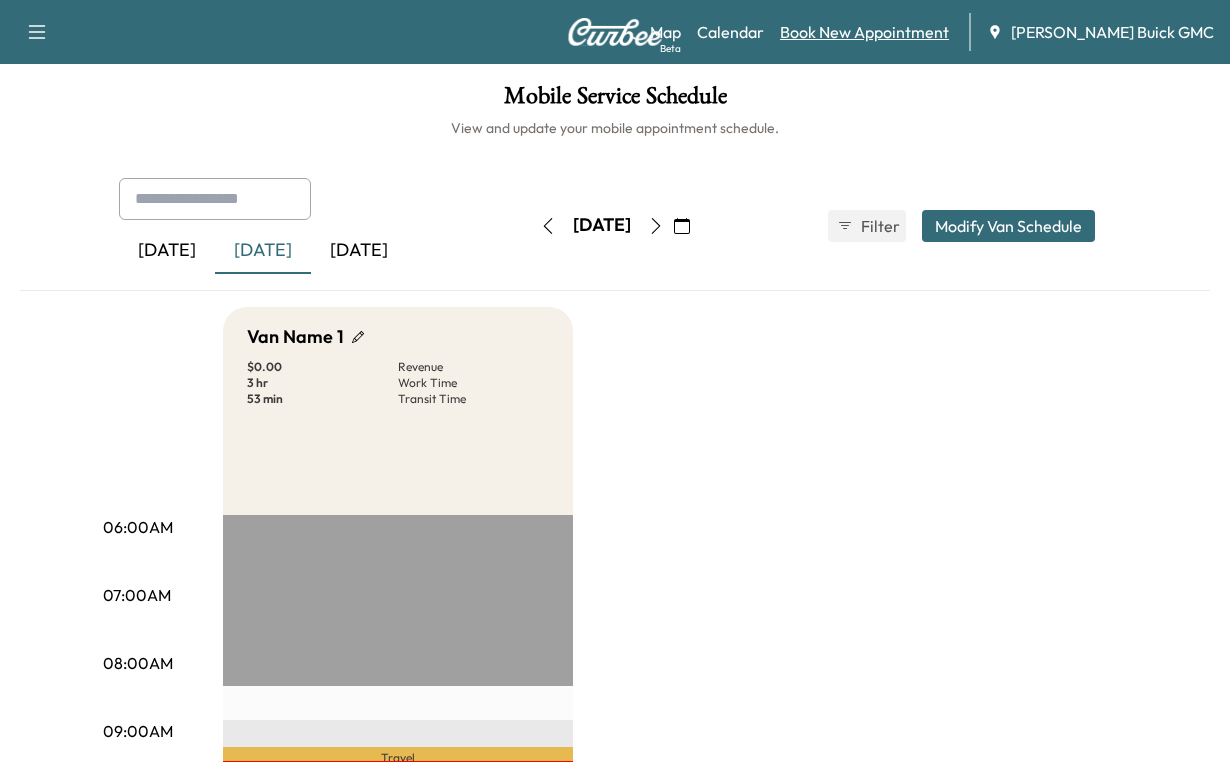 click on "Book New Appointment" at bounding box center [864, 32] 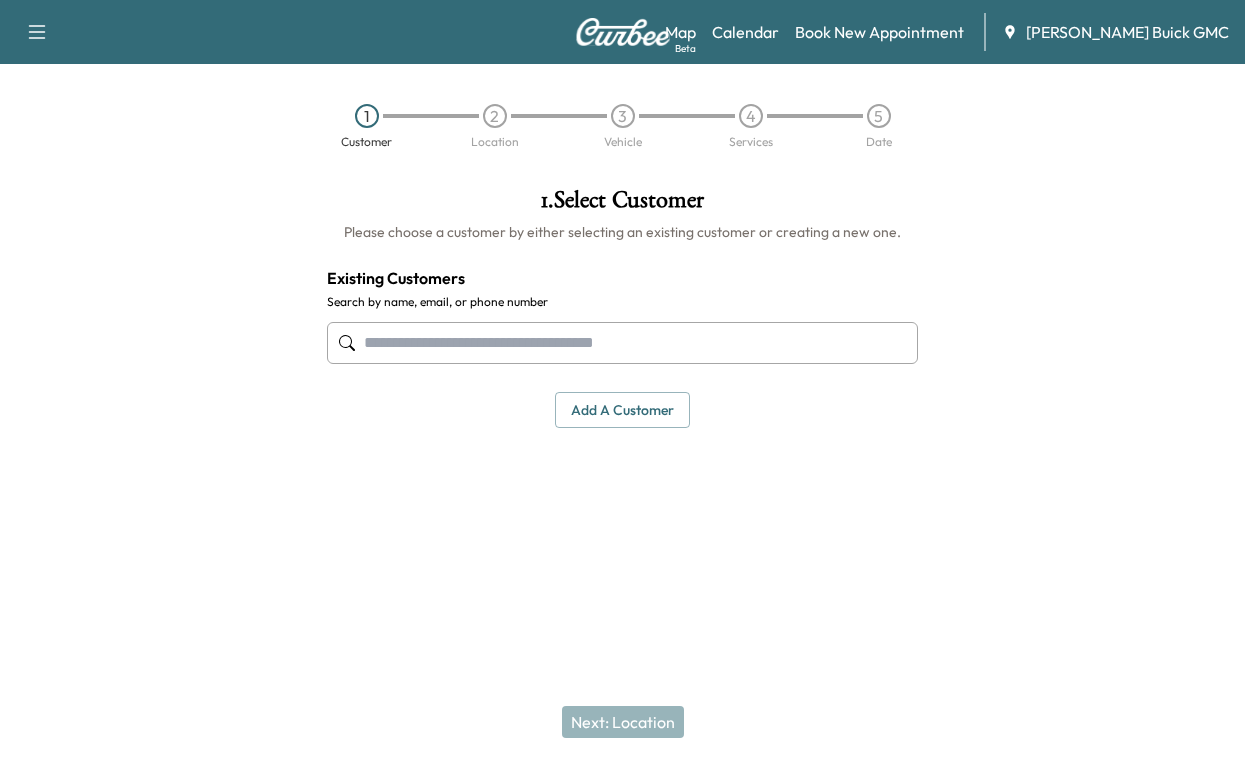 click at bounding box center (622, 343) 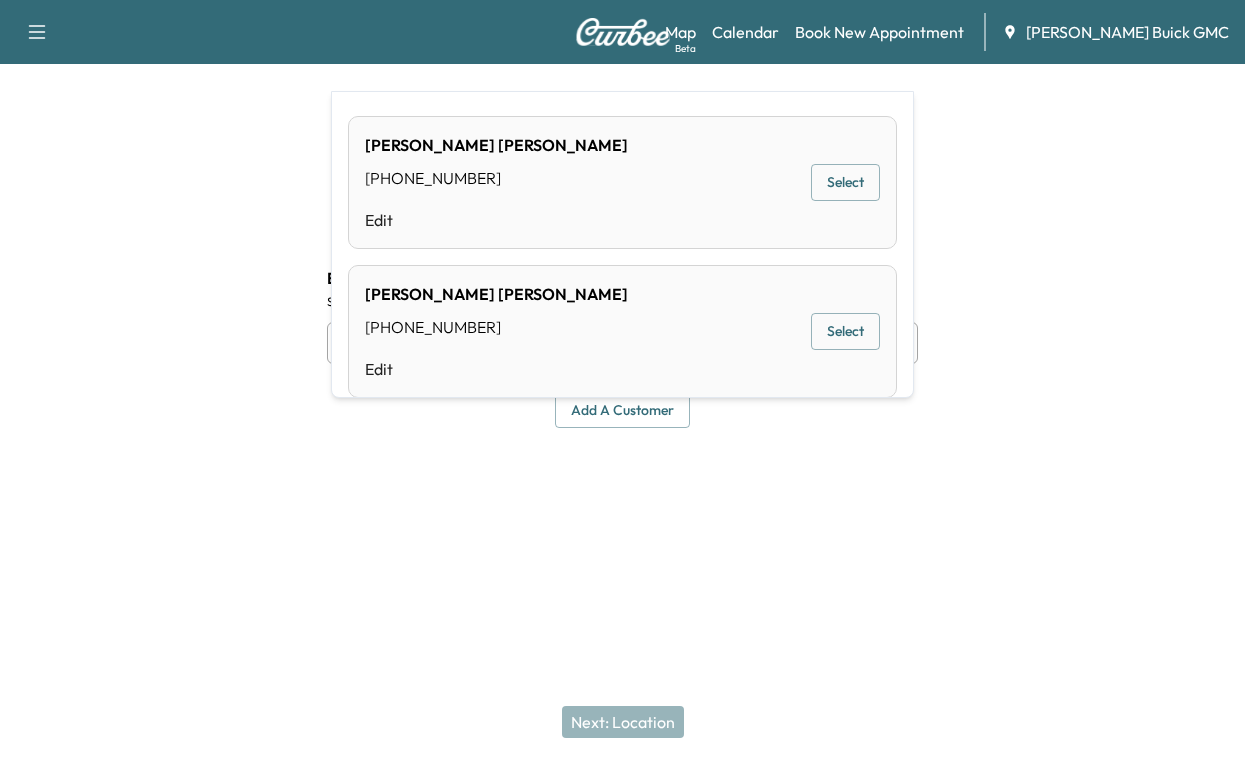 type on "**********" 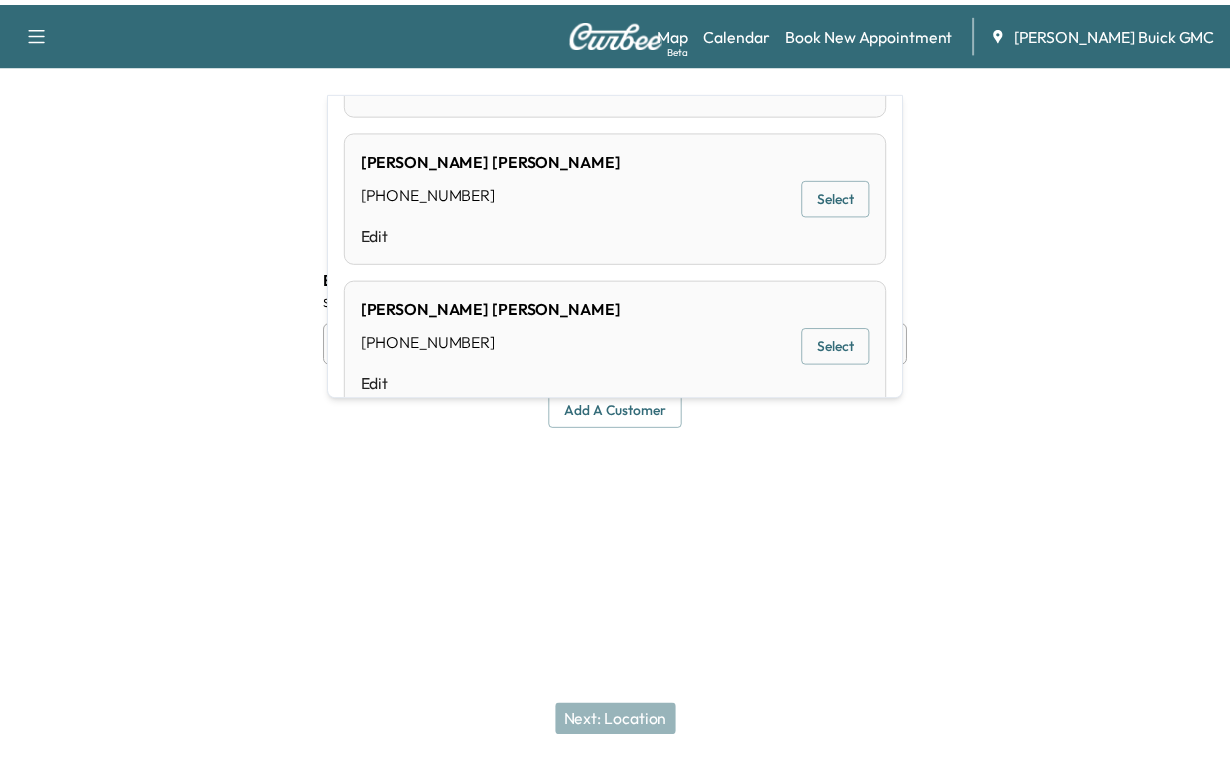 scroll, scrollTop: 0, scrollLeft: 0, axis: both 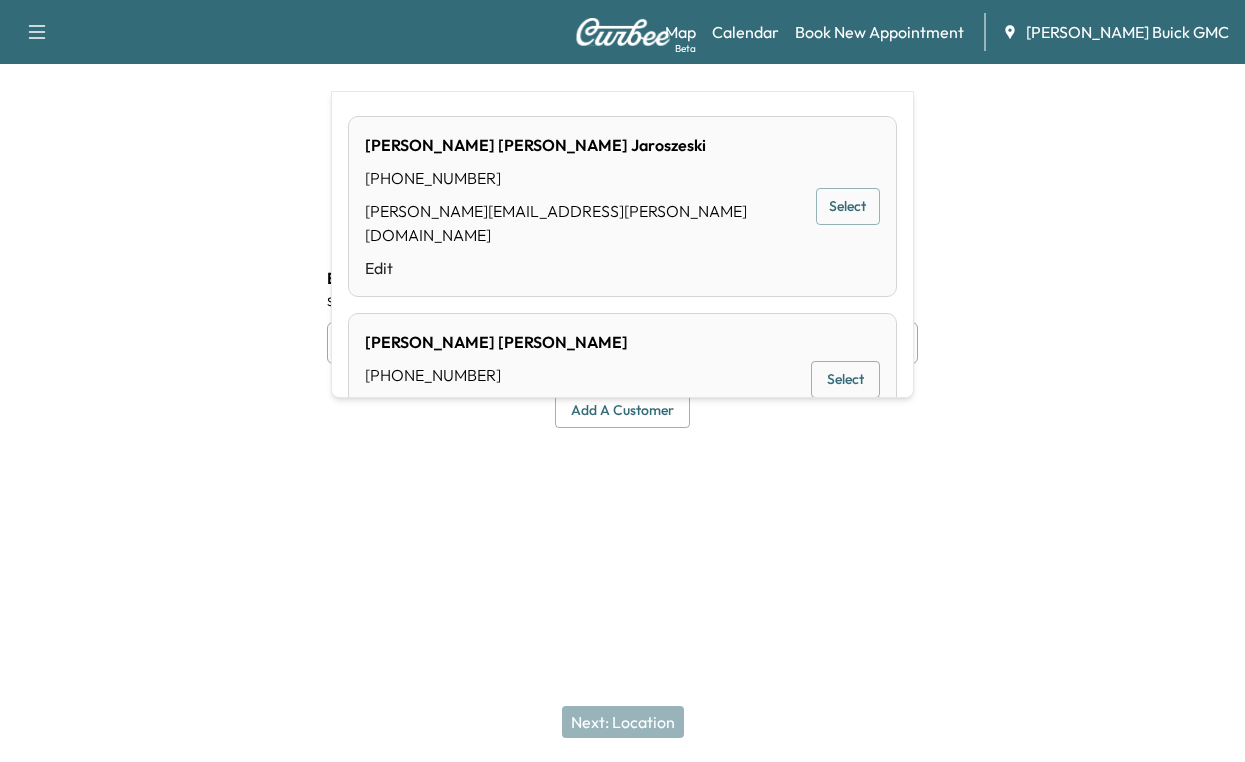 type 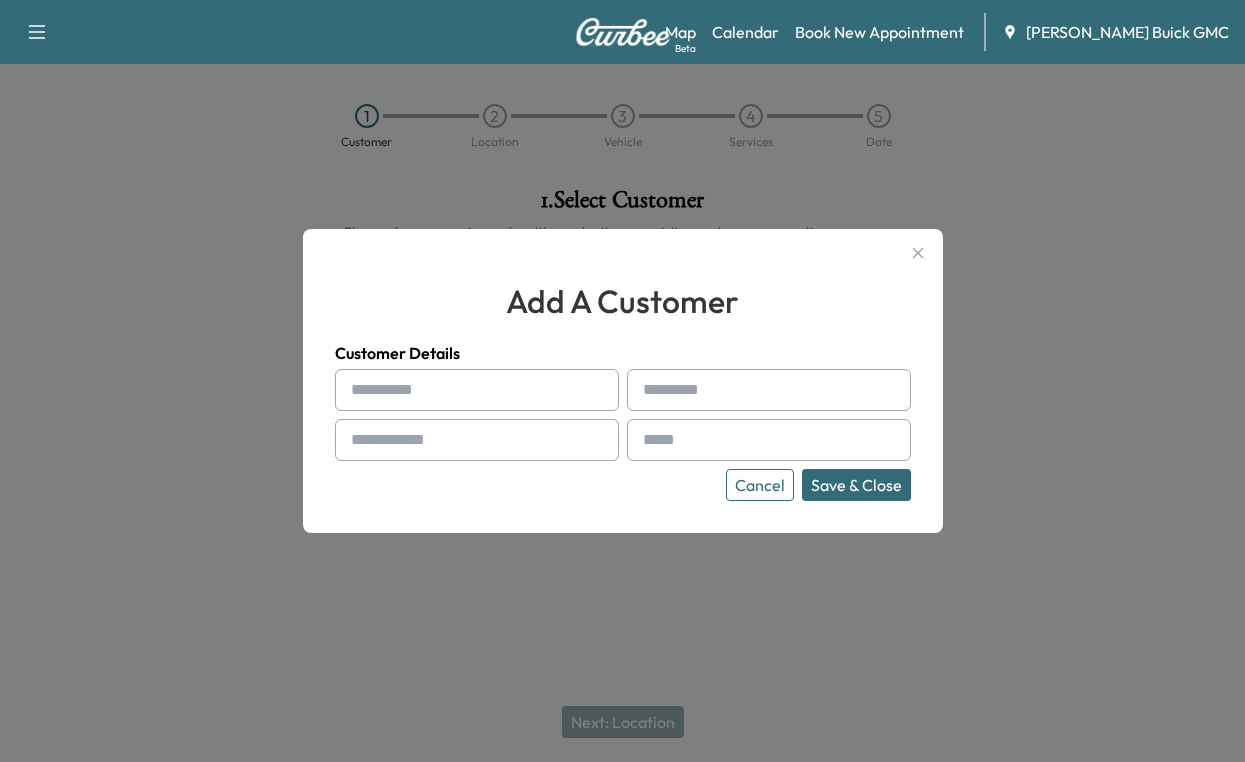 click at bounding box center [477, 390] 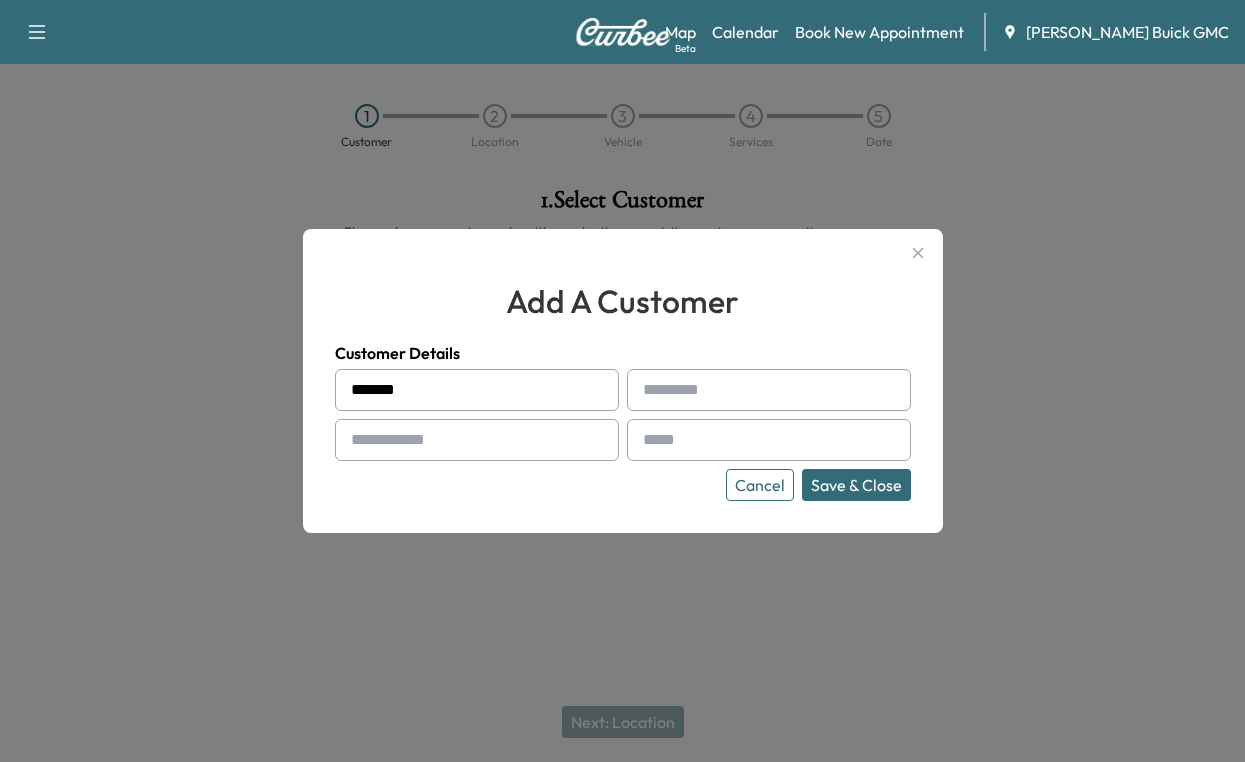 type on "*******" 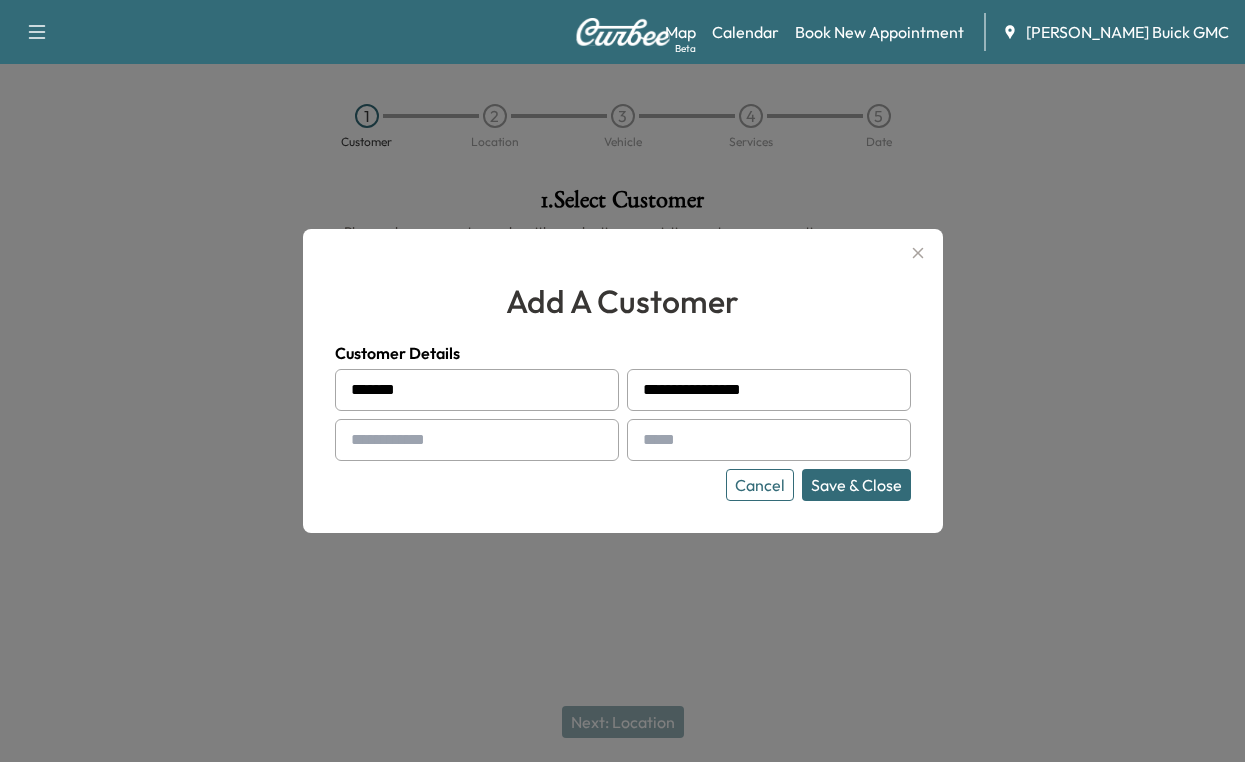 type on "**********" 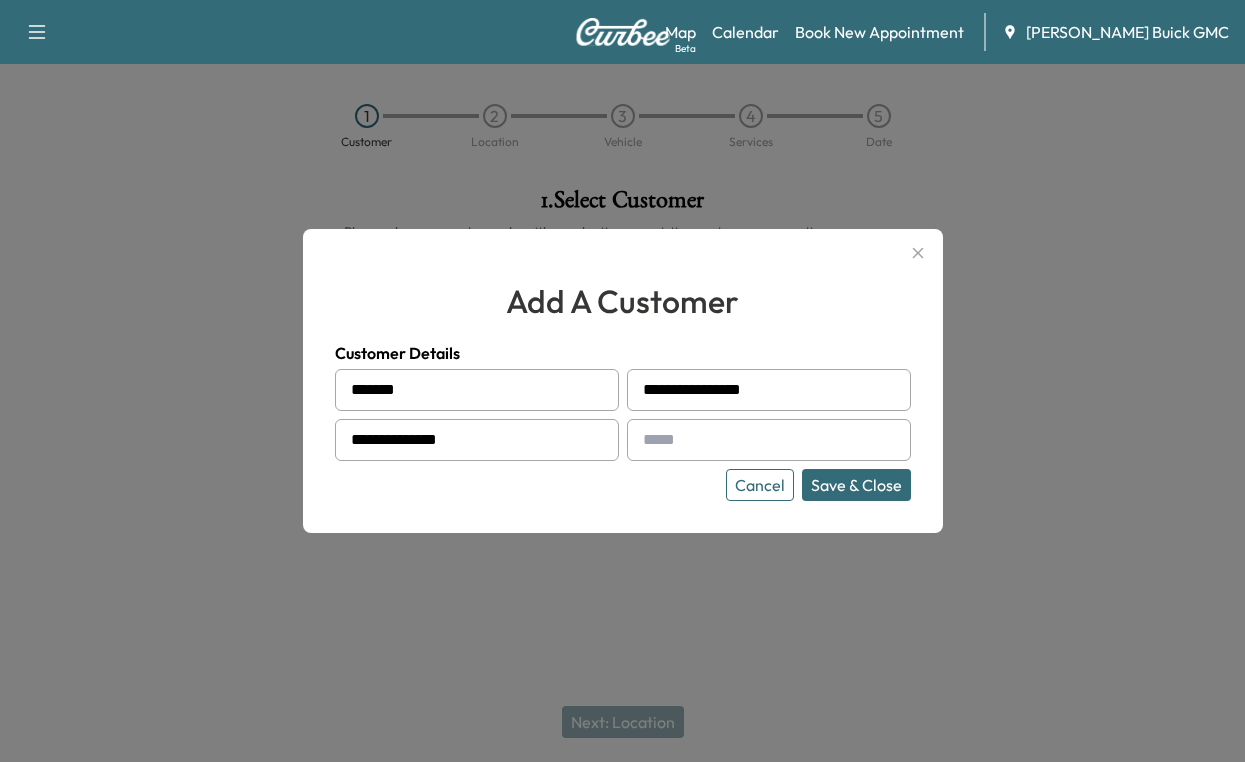 type on "**********" 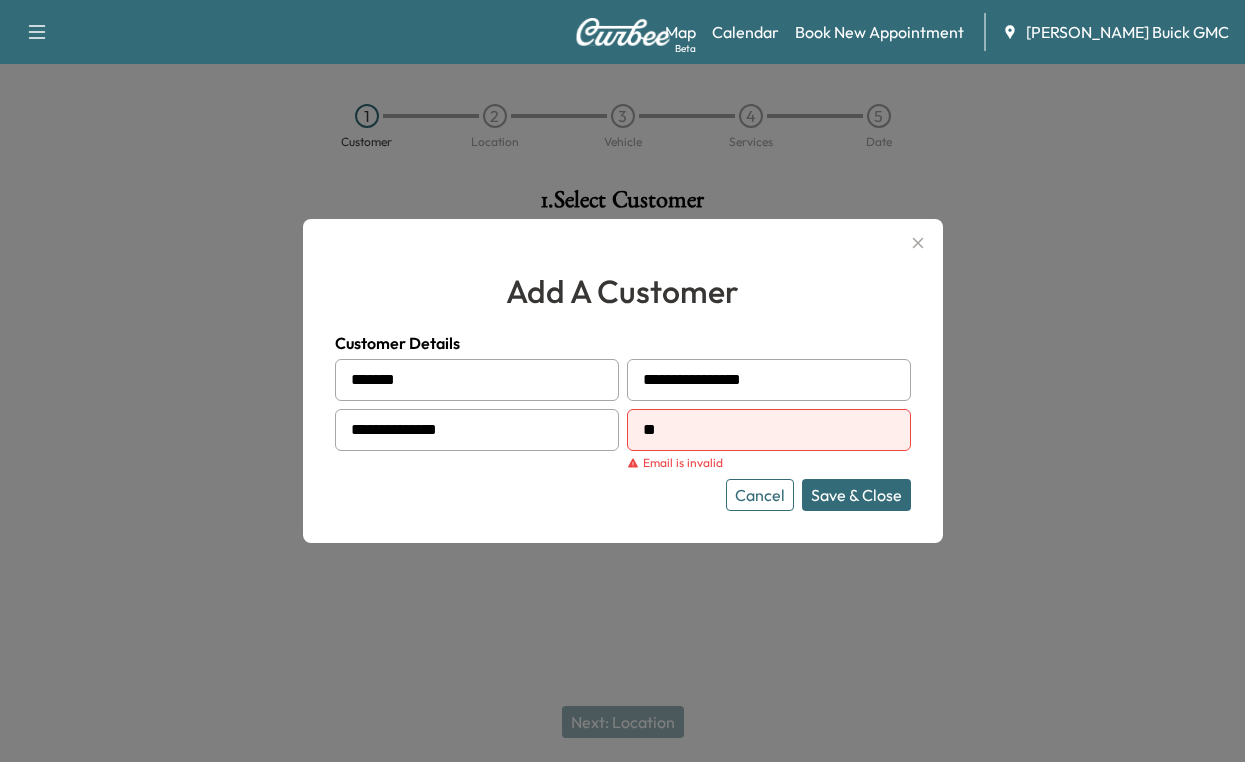 type on "**********" 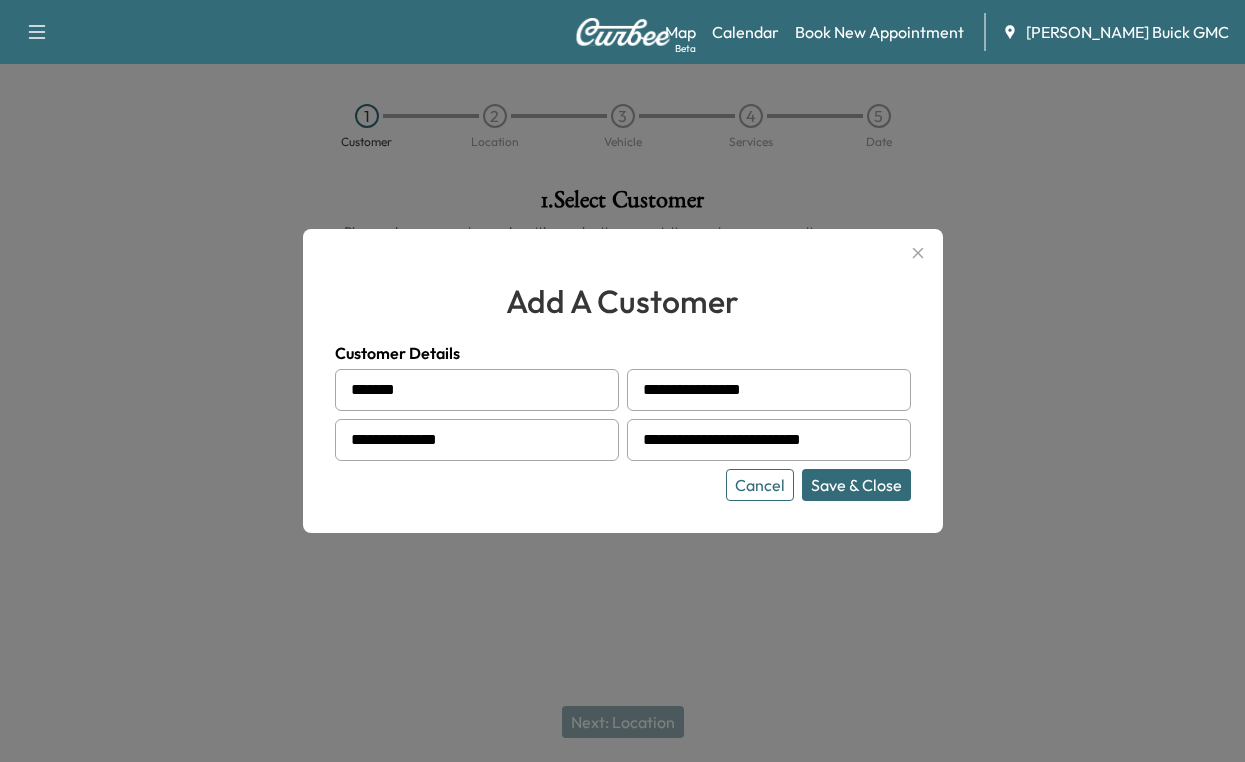 click on "Save & Close" at bounding box center (856, 485) 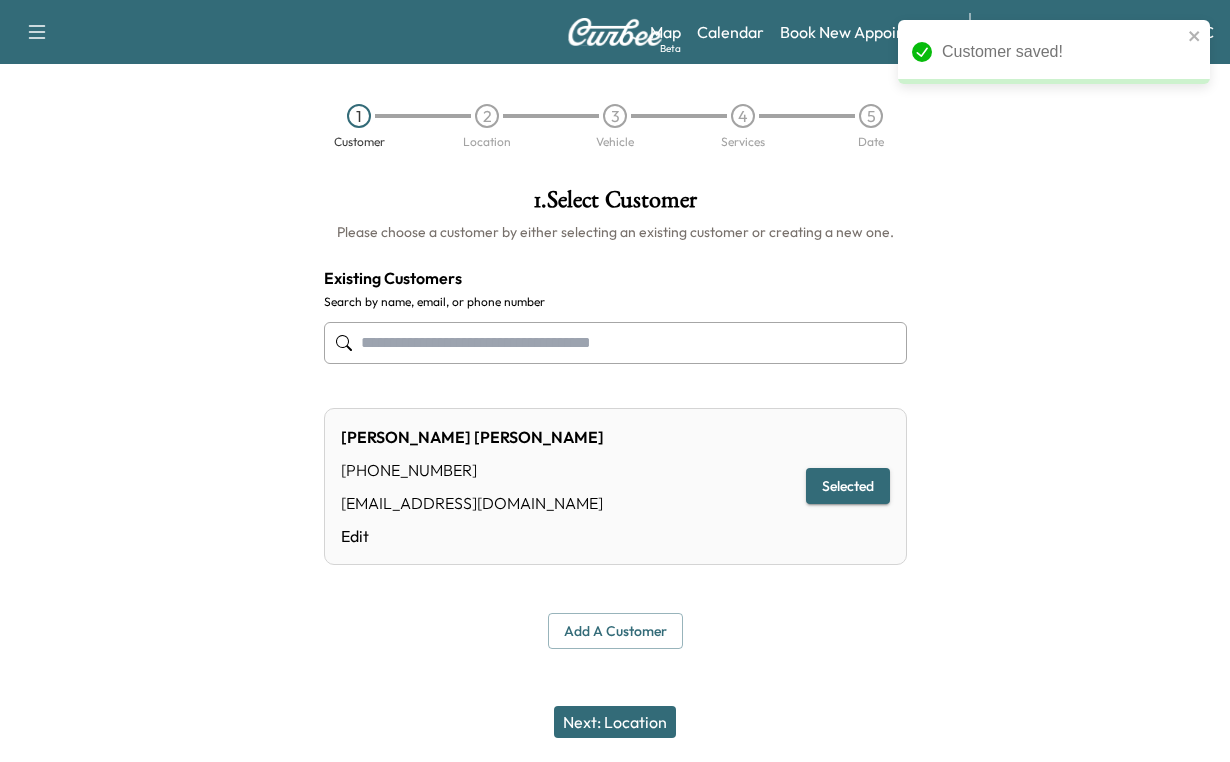 click on "Selected" at bounding box center (848, 486) 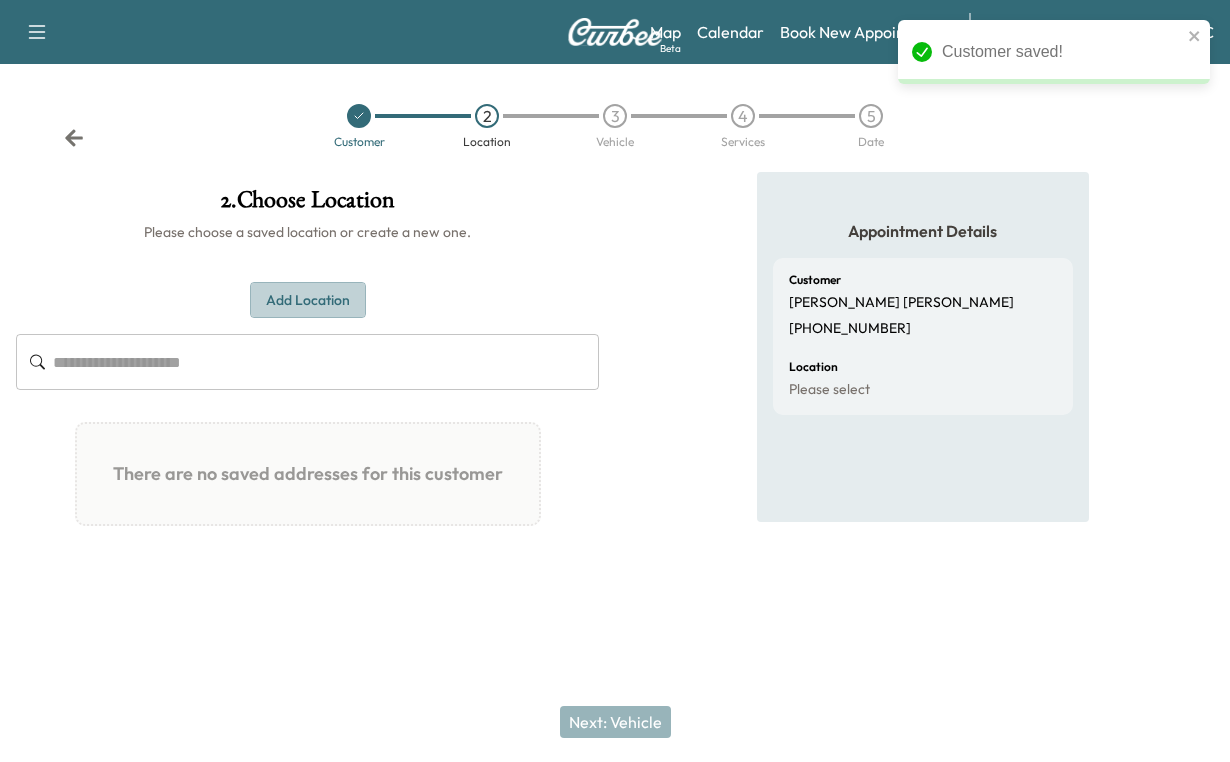 click on "Add Location" at bounding box center [308, 300] 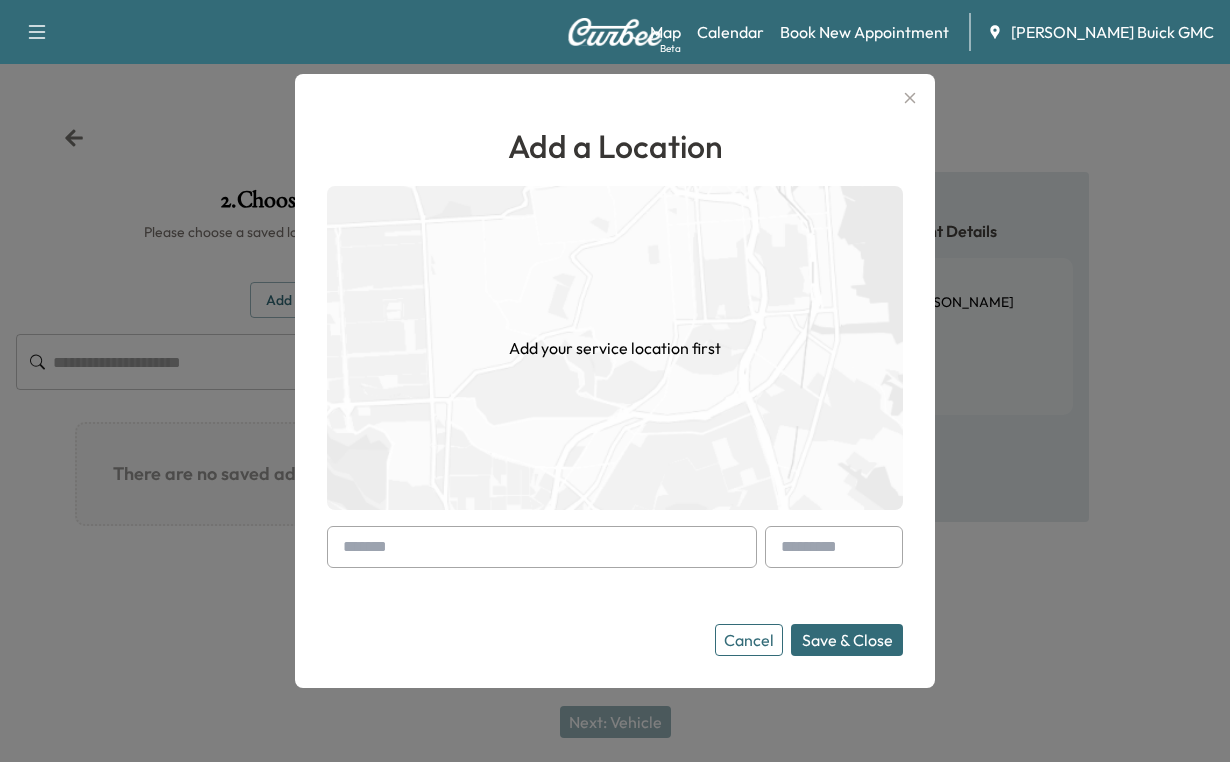 type 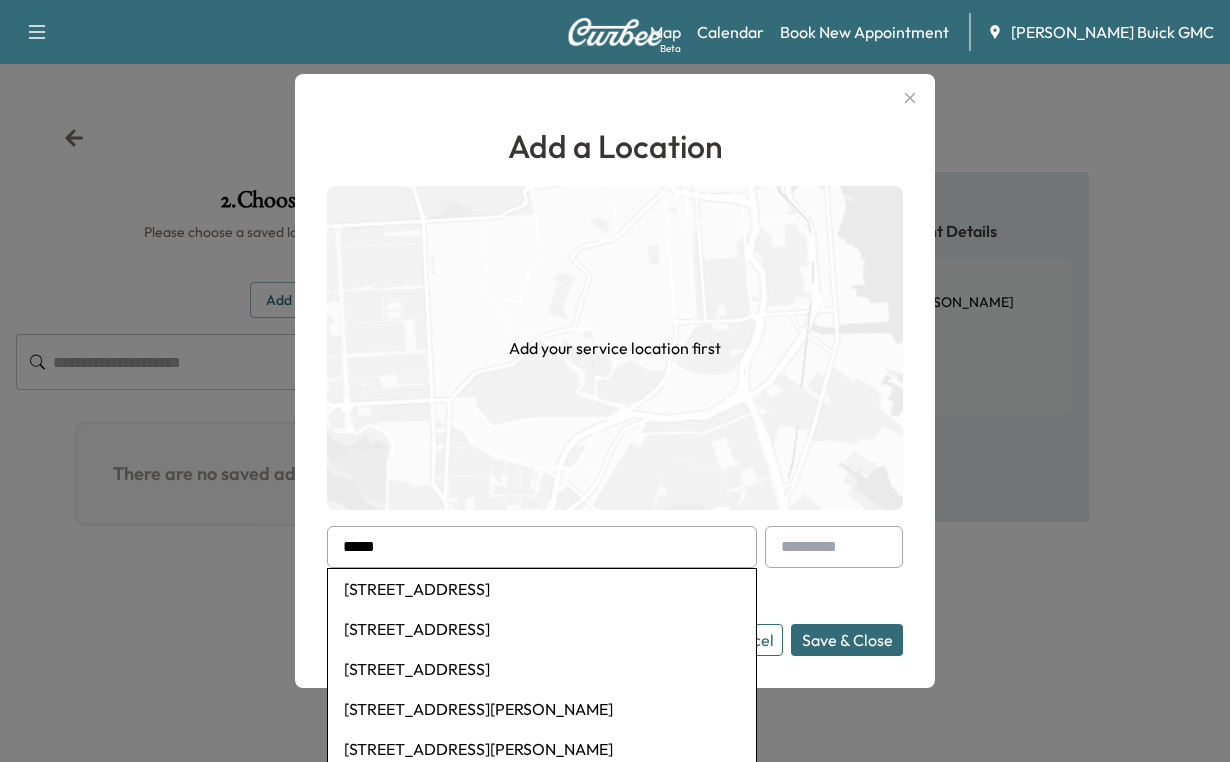 click on "[STREET_ADDRESS]" at bounding box center (542, 669) 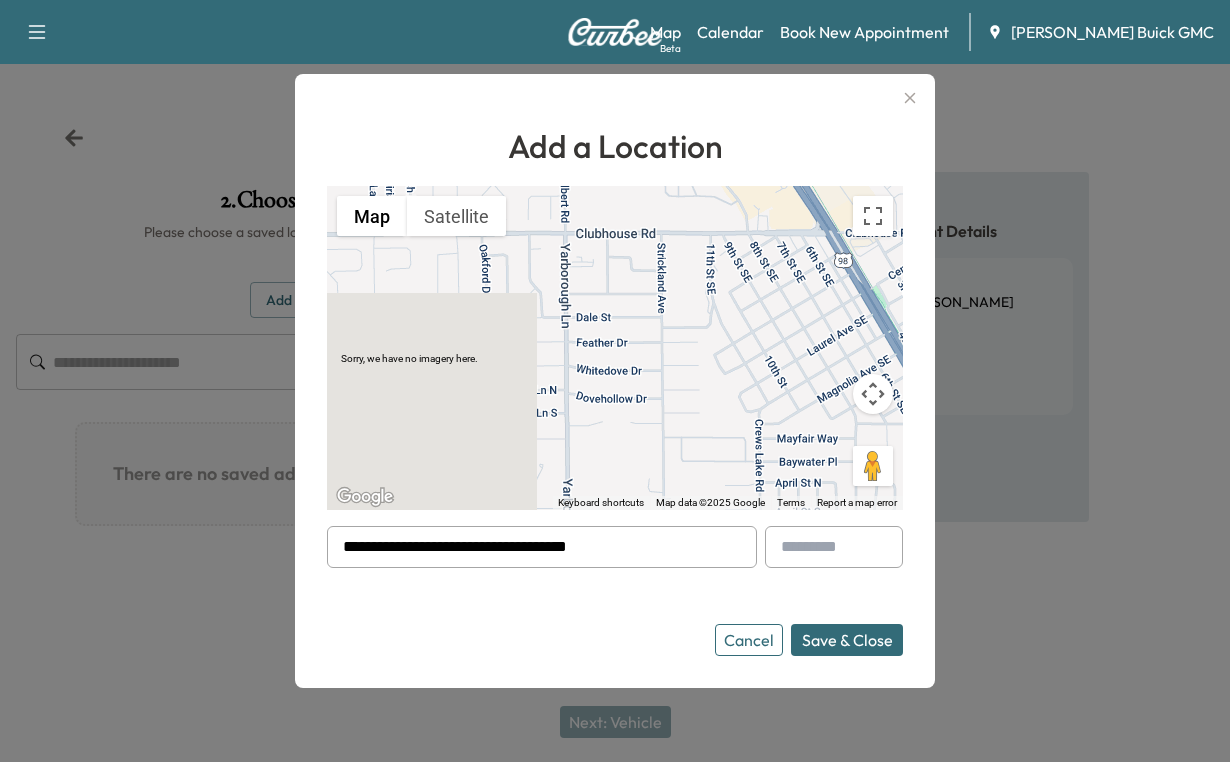 click on "Save & Close" at bounding box center [847, 640] 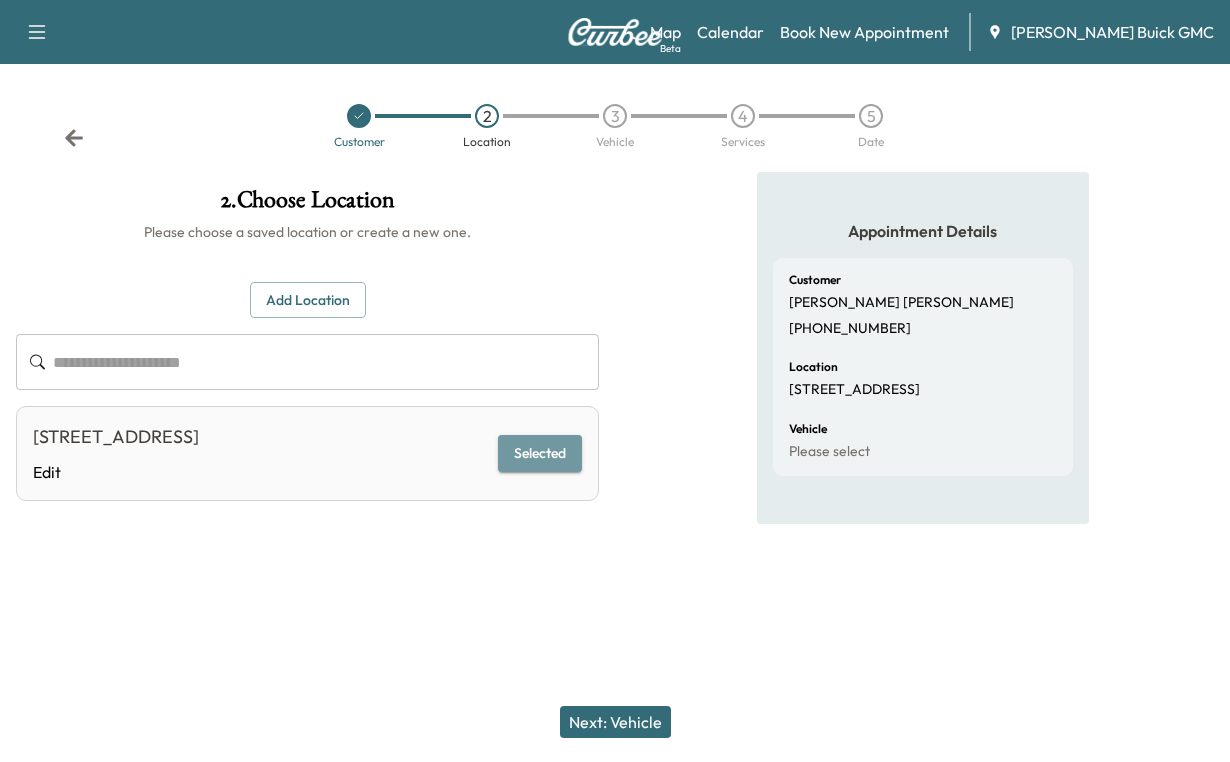 click on "Selected" at bounding box center (540, 453) 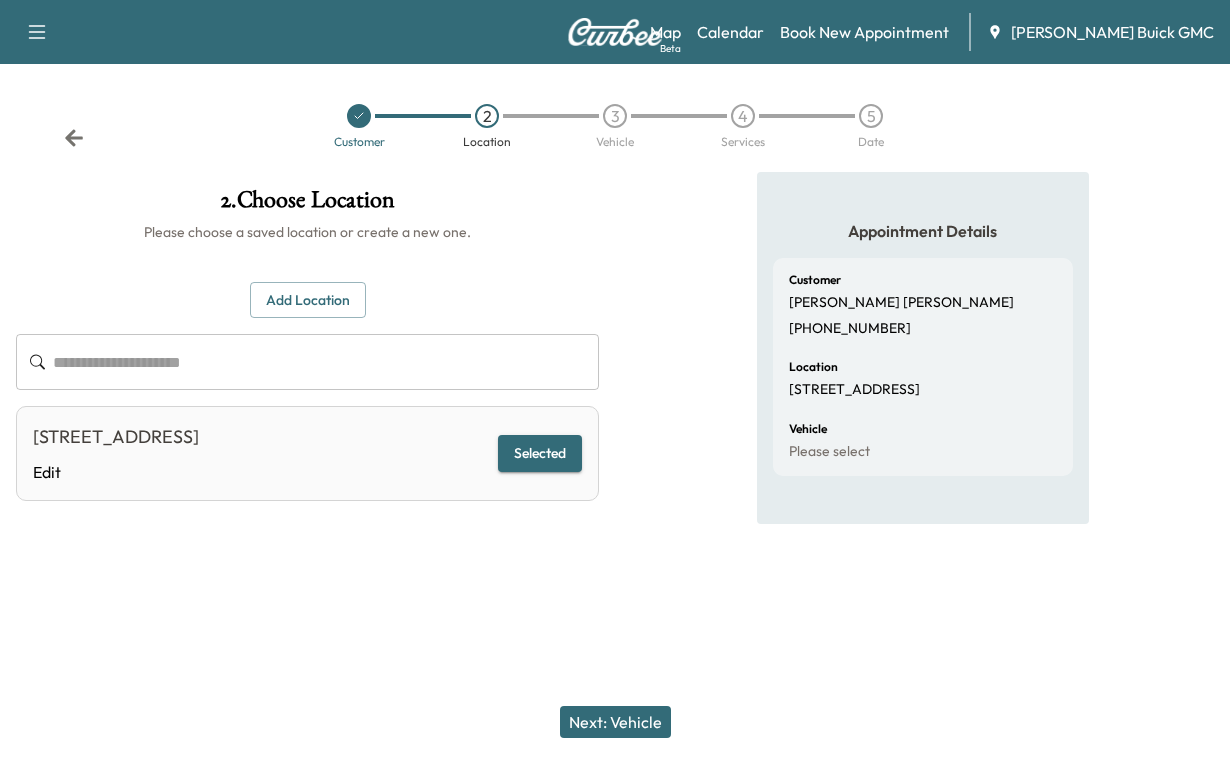 click on "Next: Vehicle" at bounding box center (615, 722) 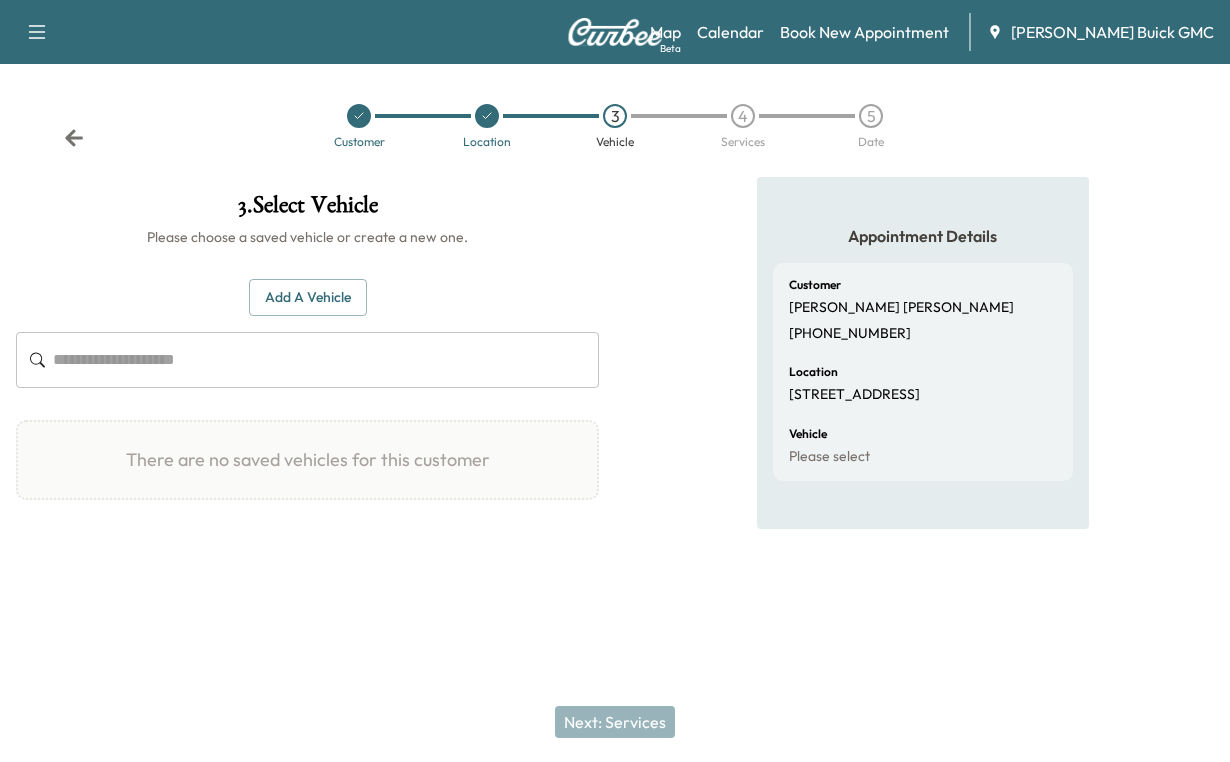 click on "Add a Vehicle" at bounding box center (308, 297) 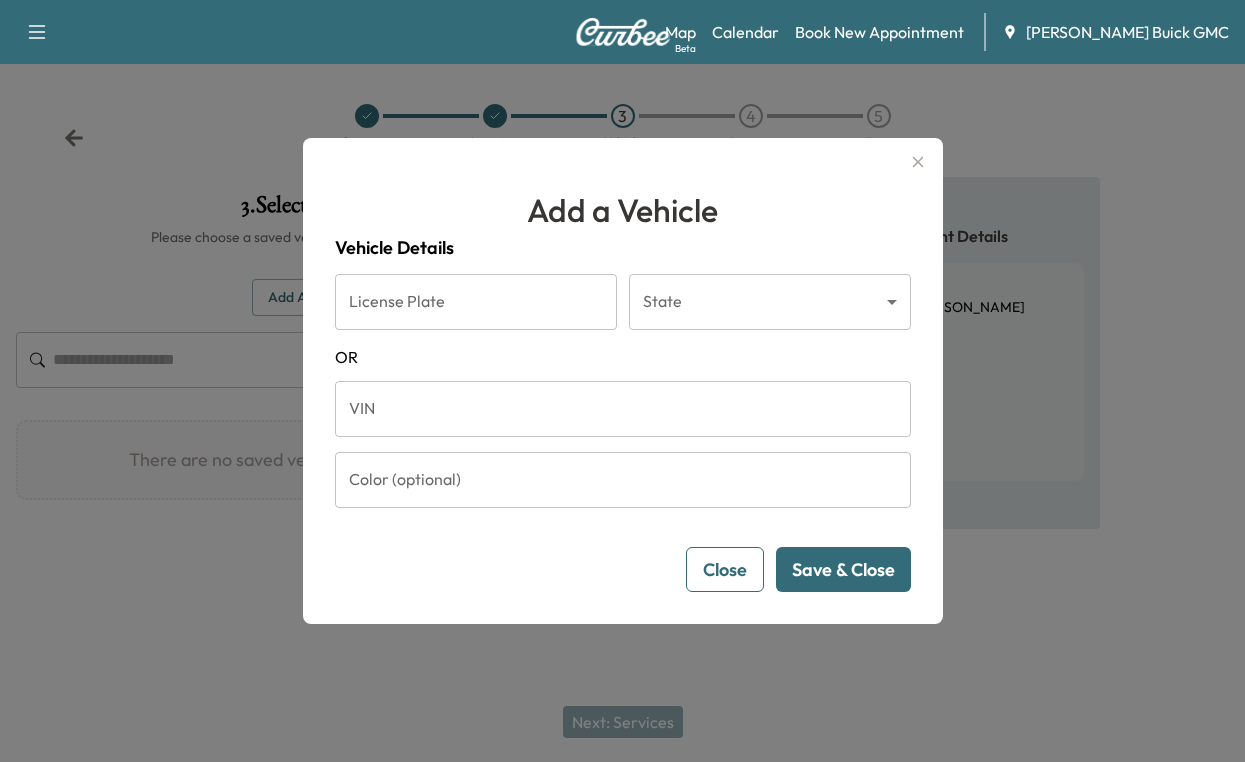 click on "Support Log Out Map Beta Calendar Book New Appointment [PERSON_NAME] Buick GMC Customer Location 3 Vehicle 4 Services 5 Date 3 .  Select Vehicle Please choose a saved vehicle or create a new one. Add a Vehicle ​ There are no saved vehicles for this customer Add a Vehicle Vehicle Details License Plate License Plate State ​ State [US_STATE] VIN VIN Color (optional) Color (optional) Close Save & Close No, Go Back Yes, I'm Sure Add a Vehicle Vehicle Details License Plate License Plate State ​ State [US_STATE] VIN VIN Color (optional) Color (optional) Delete Vehicle Close Save & Close Please Confirm That the following information is correct: Year :  Make :  Model :  License Plate :  State :  VIN :  Color :  No, Go Back Yes, I'm Sure Are you sure? That you want to delete this Vehicle? This action cannot be undone. No, Go Back Yes, I'm Sure Next: Services Appointment Details Customer [PERSON_NAME] [PHONE_NUMBER] Location [STREET_ADDRESS] Vehicle Please select" at bounding box center [622, 381] 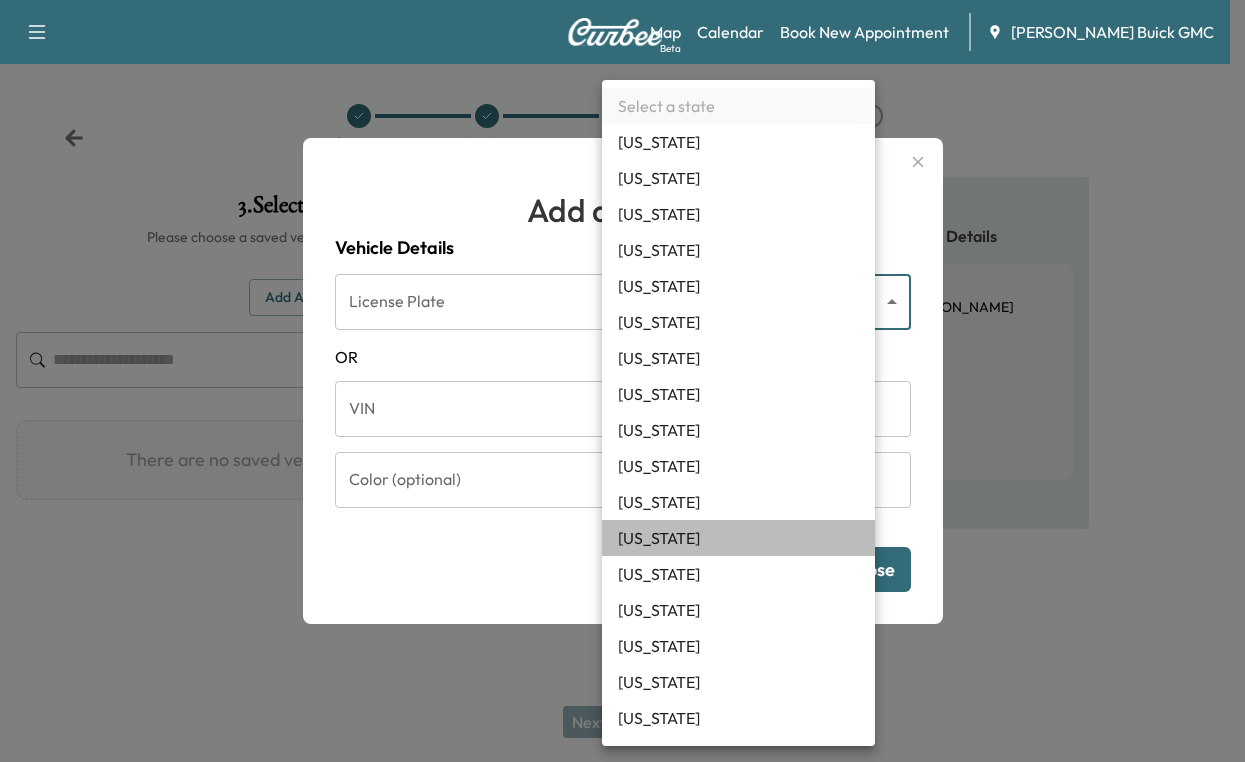 click on "[US_STATE]" at bounding box center [738, 538] 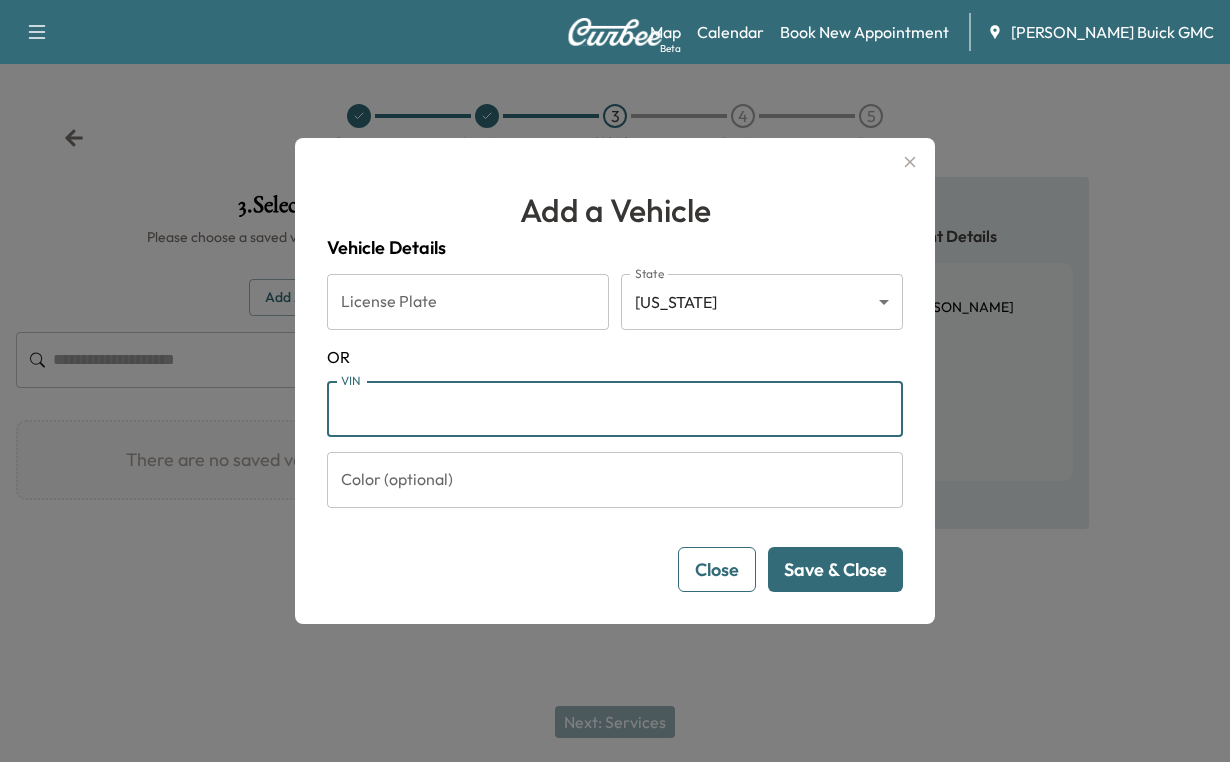 click on "VIN" at bounding box center [615, 409] 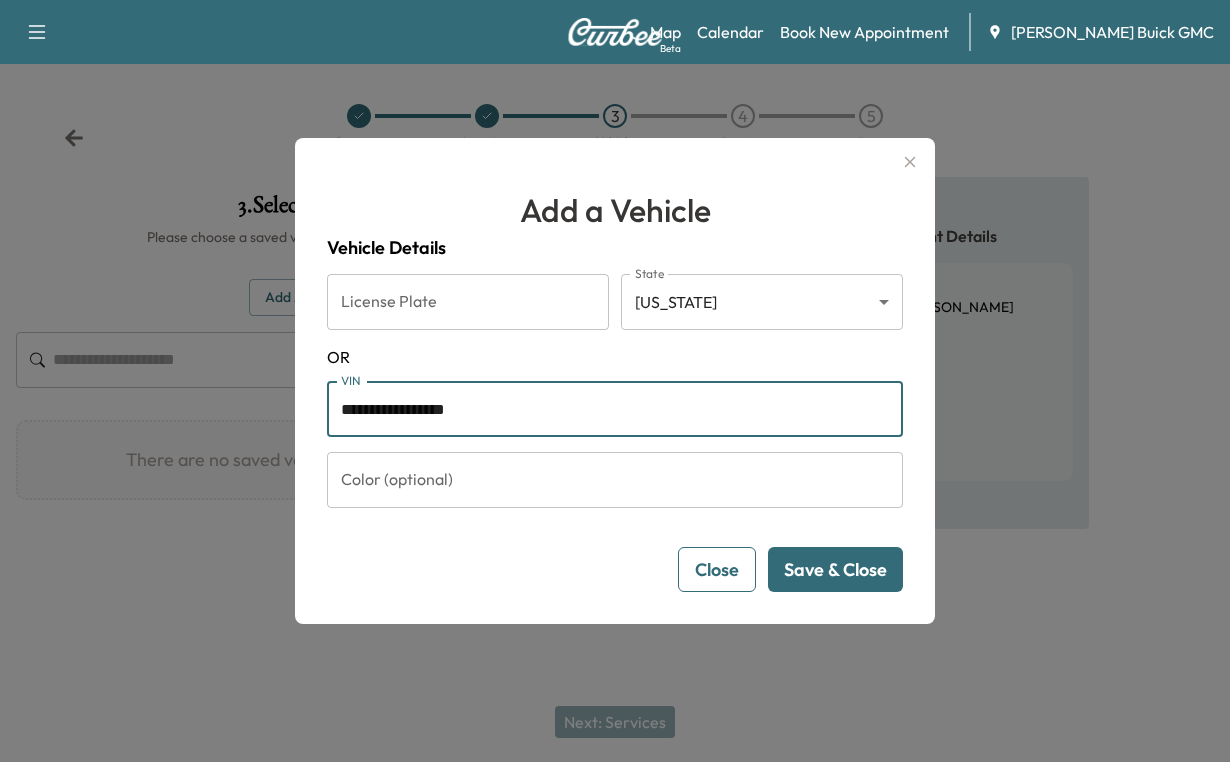 type on "**********" 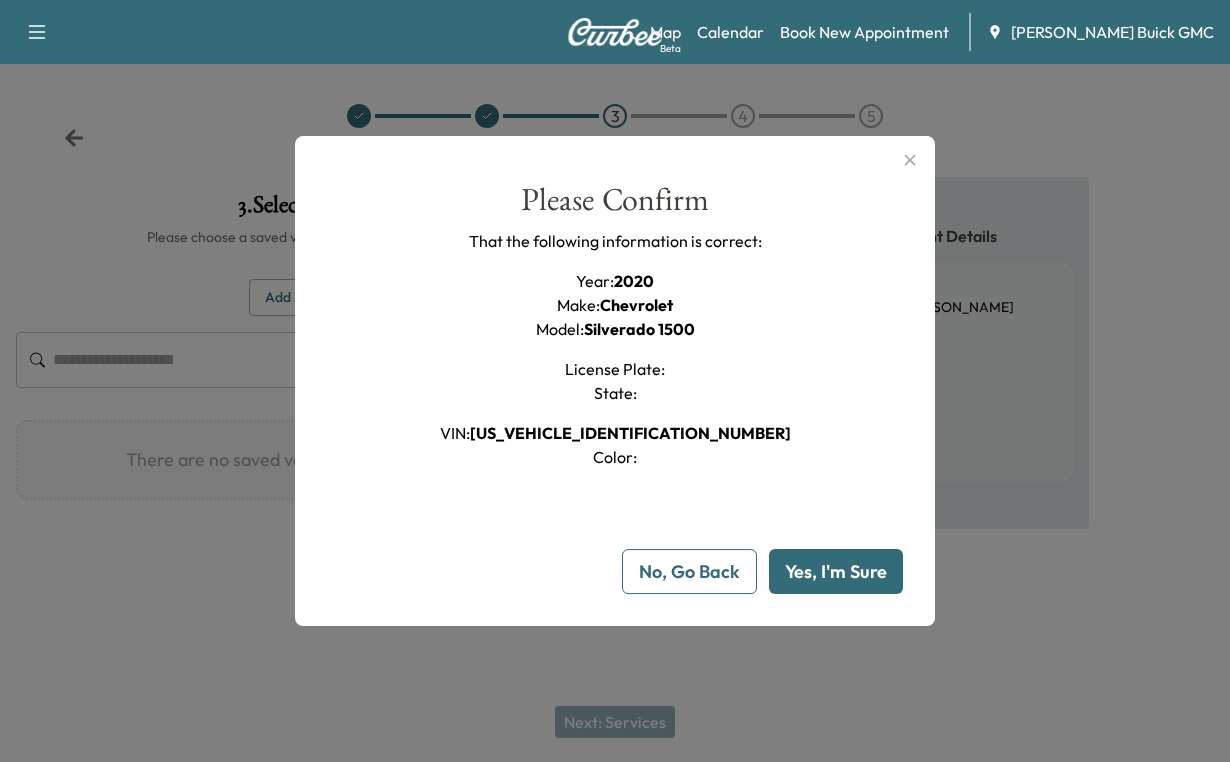 click on "Yes, I'm Sure" at bounding box center [836, 571] 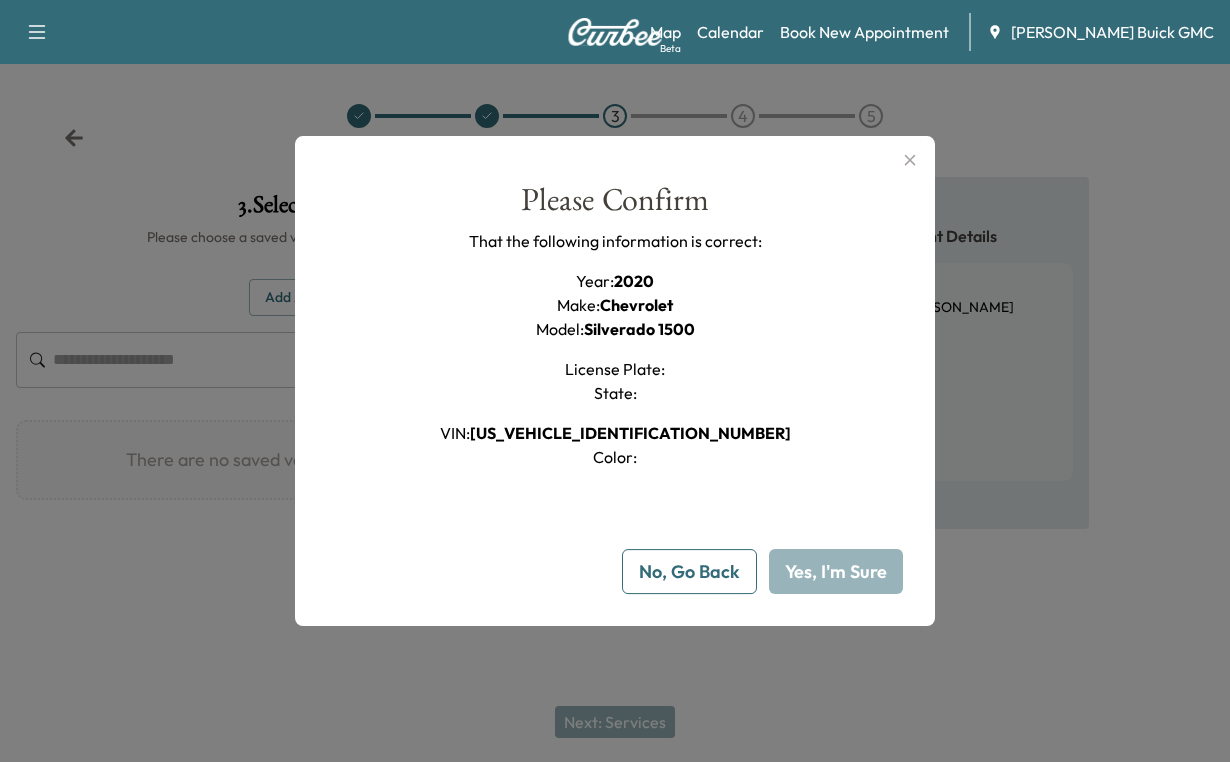 type on "**" 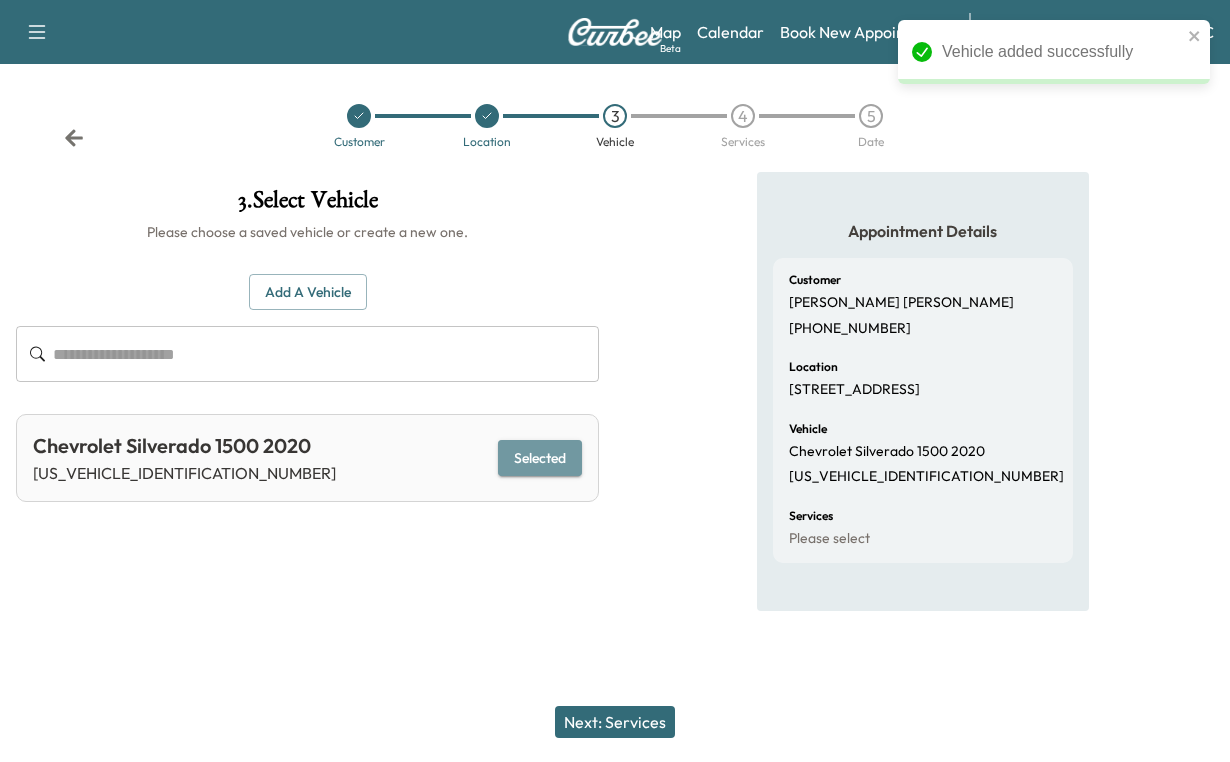 click on "Selected" at bounding box center (540, 458) 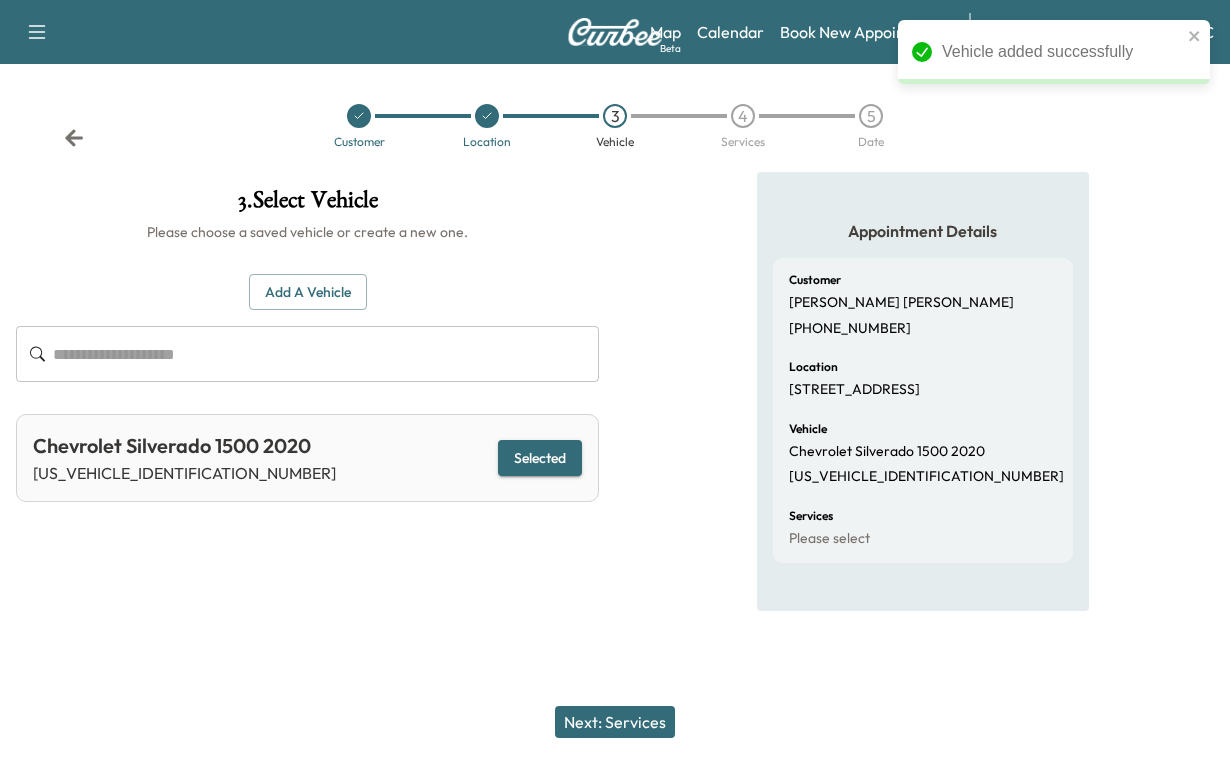 click on "Next: Services" at bounding box center [615, 722] 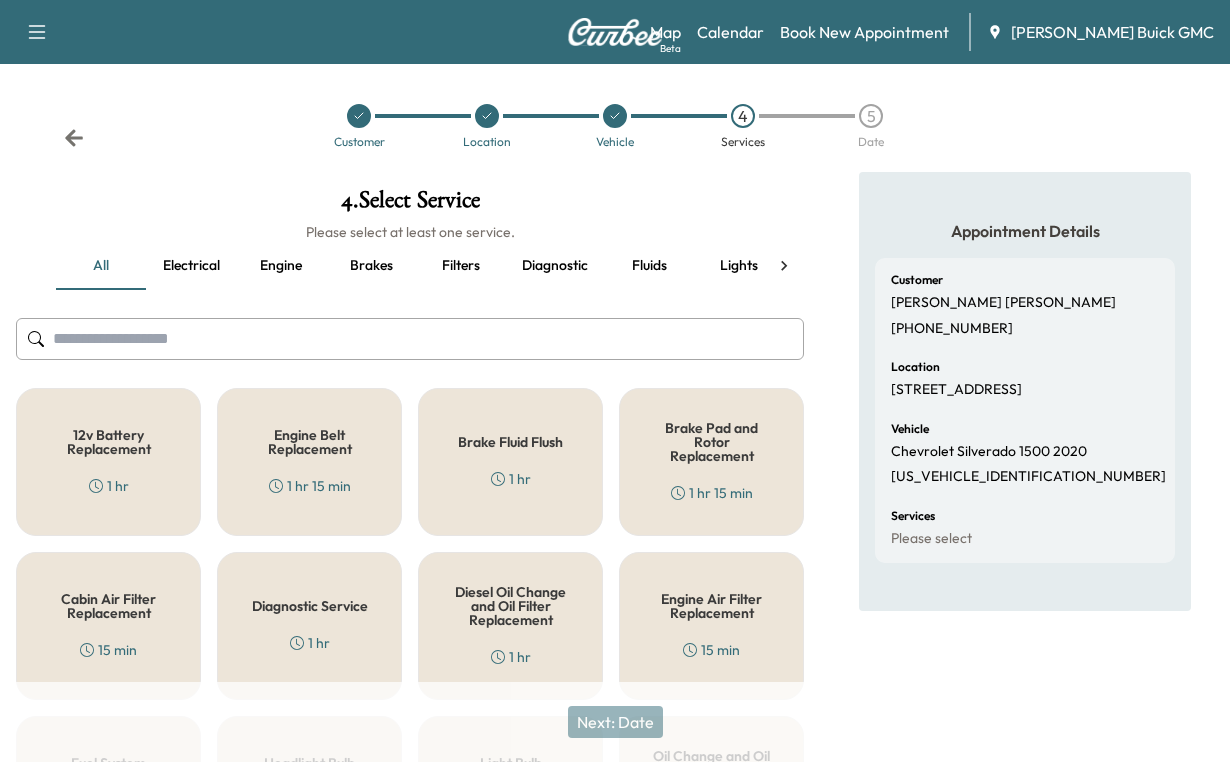 click on "Diagnostic" at bounding box center (555, 266) 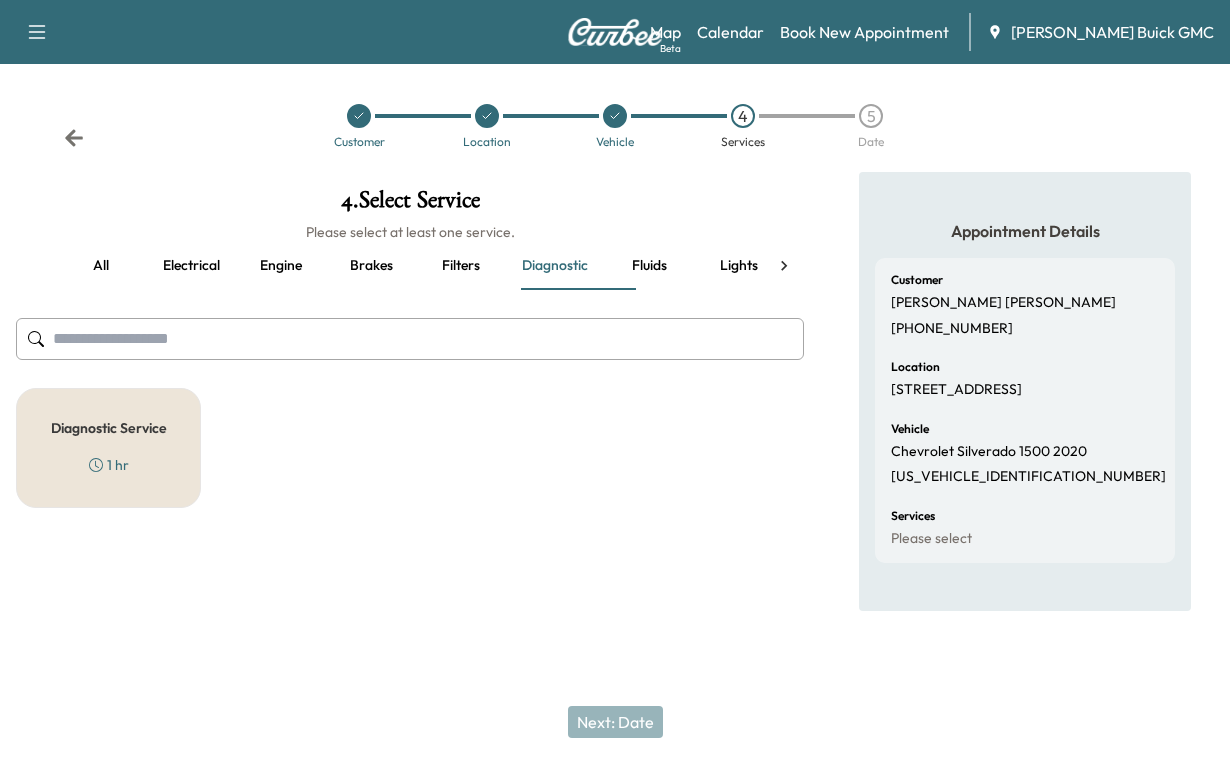 click on "Diagnostic Service" at bounding box center (109, 428) 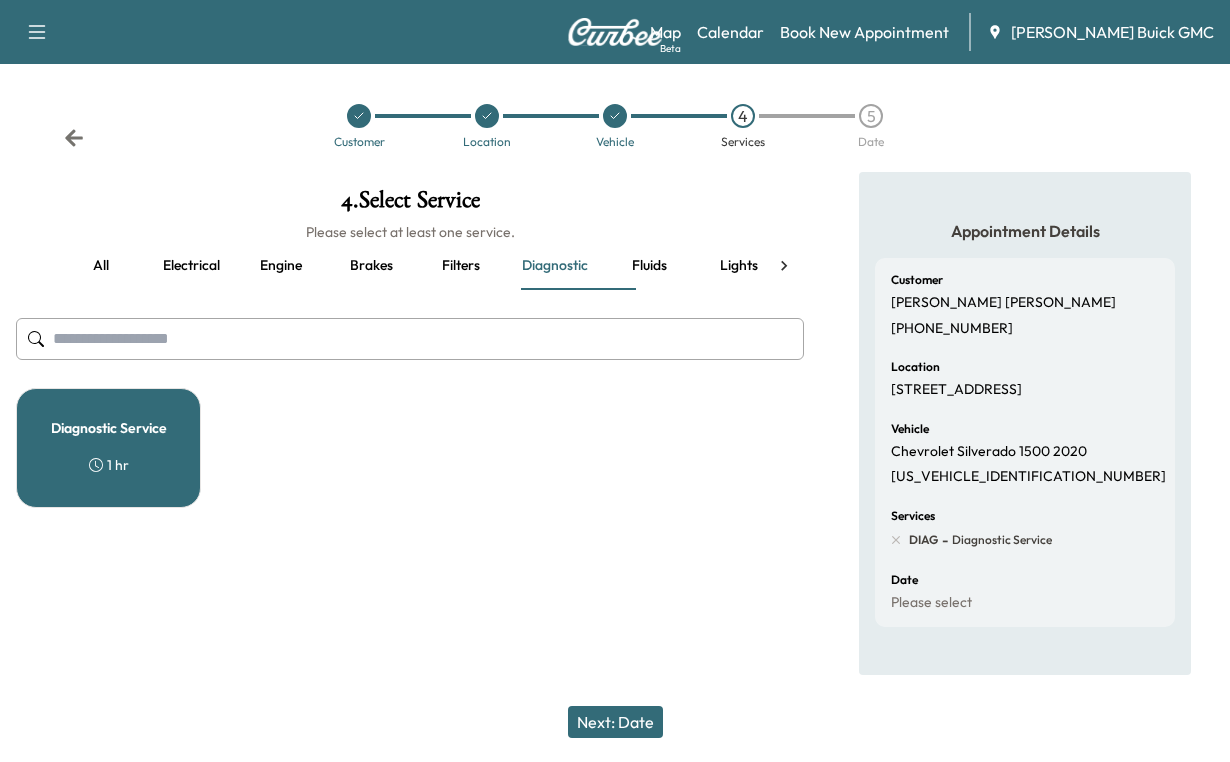 click on "Next: Date" at bounding box center (615, 722) 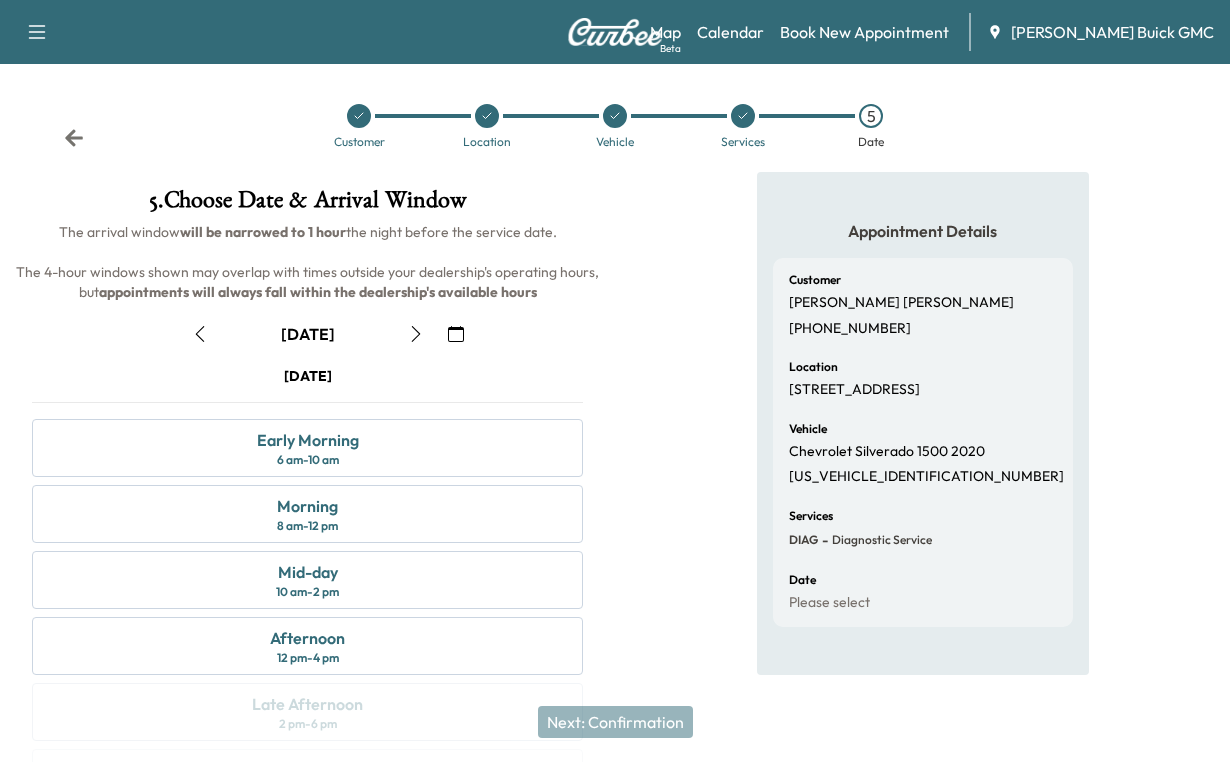 click 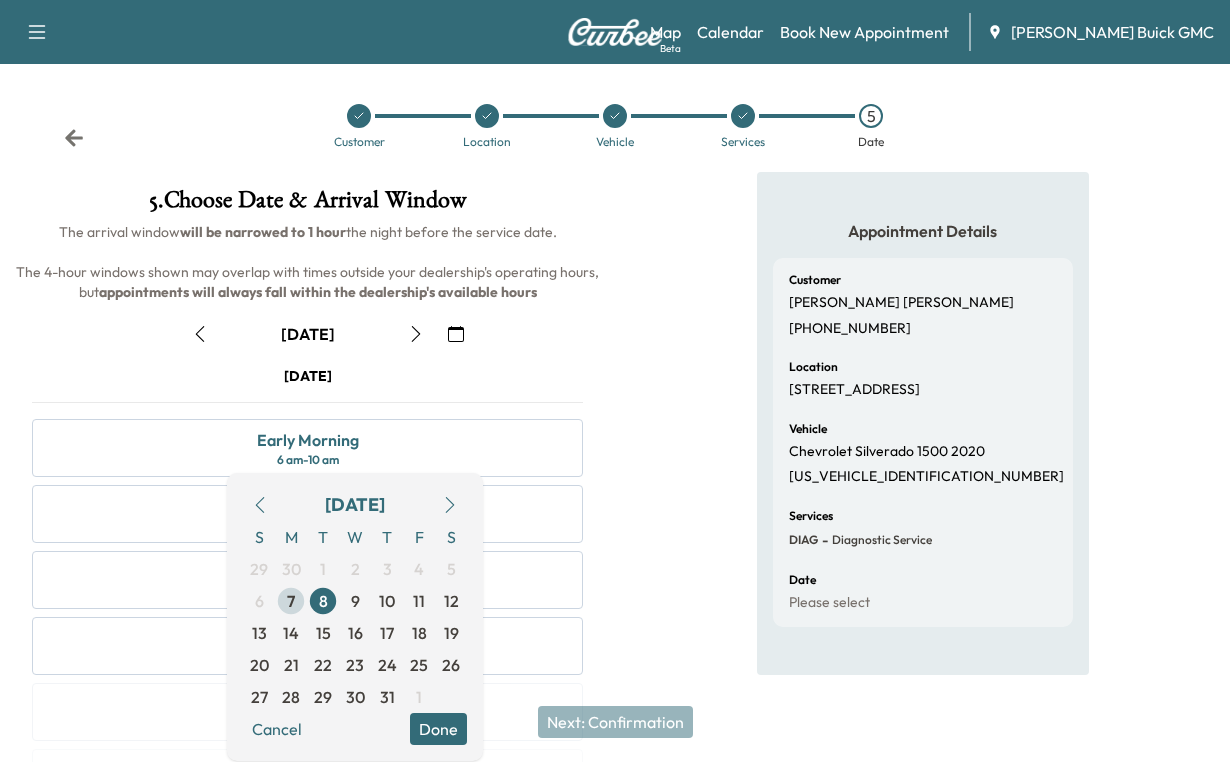 click on "7" at bounding box center [291, 601] 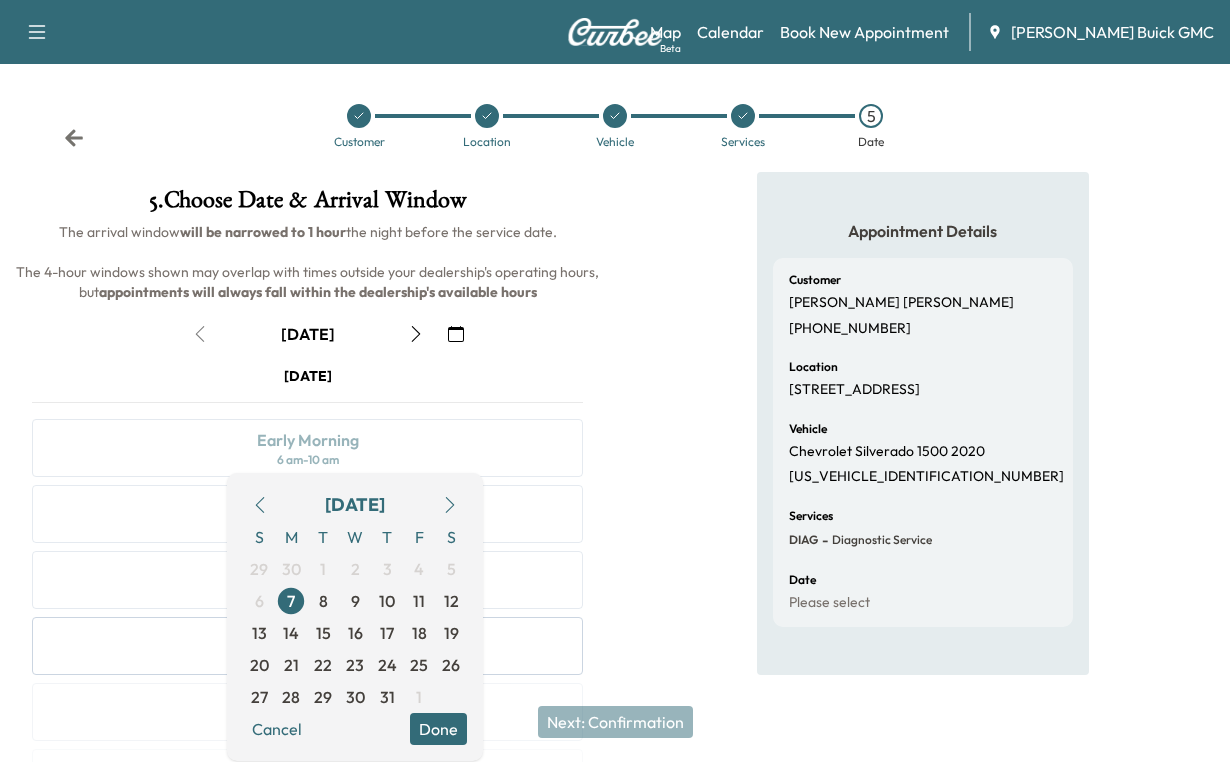 click on "Done" at bounding box center (438, 729) 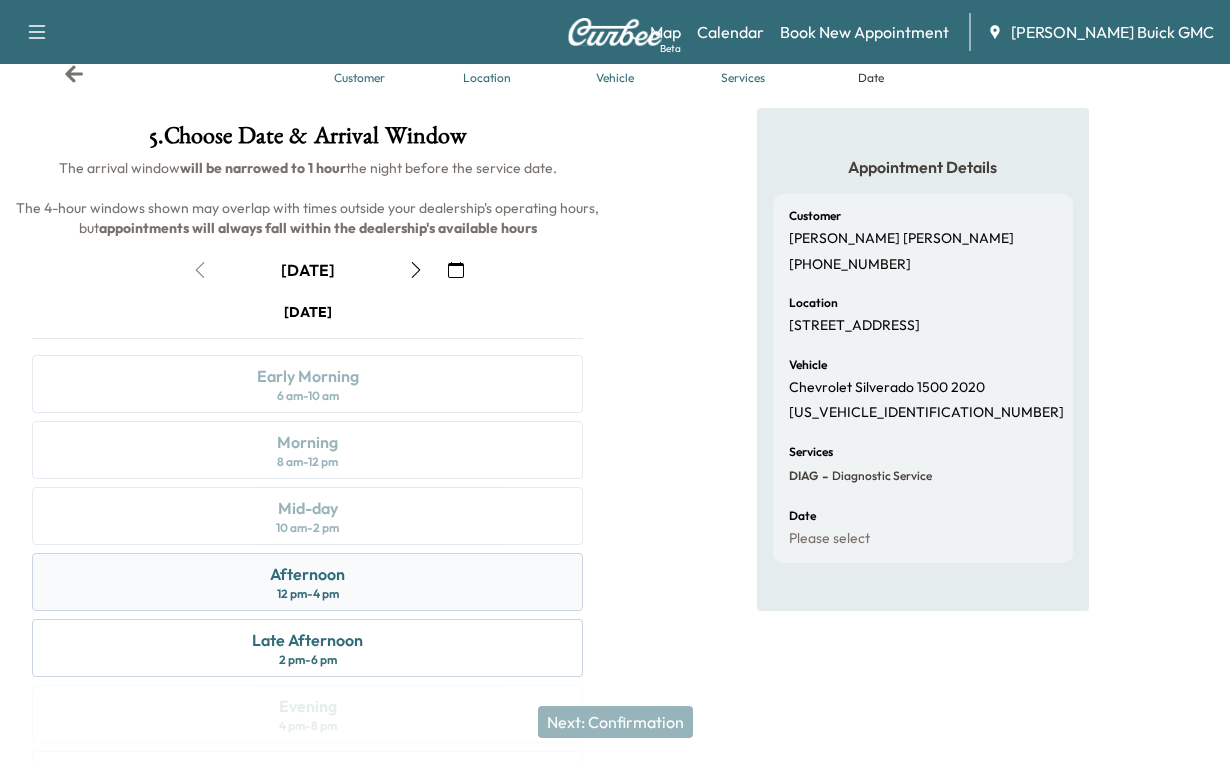 scroll, scrollTop: 400, scrollLeft: 0, axis: vertical 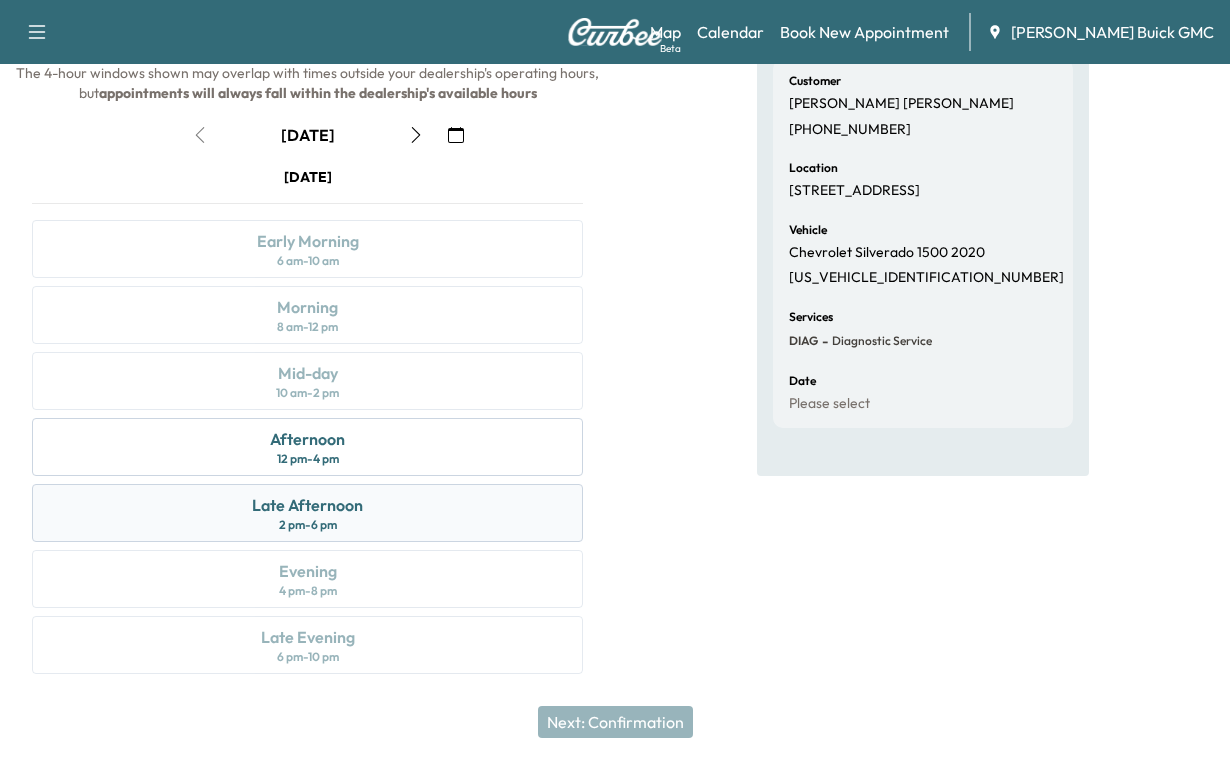 click on "Late Afternoon" at bounding box center [307, 505] 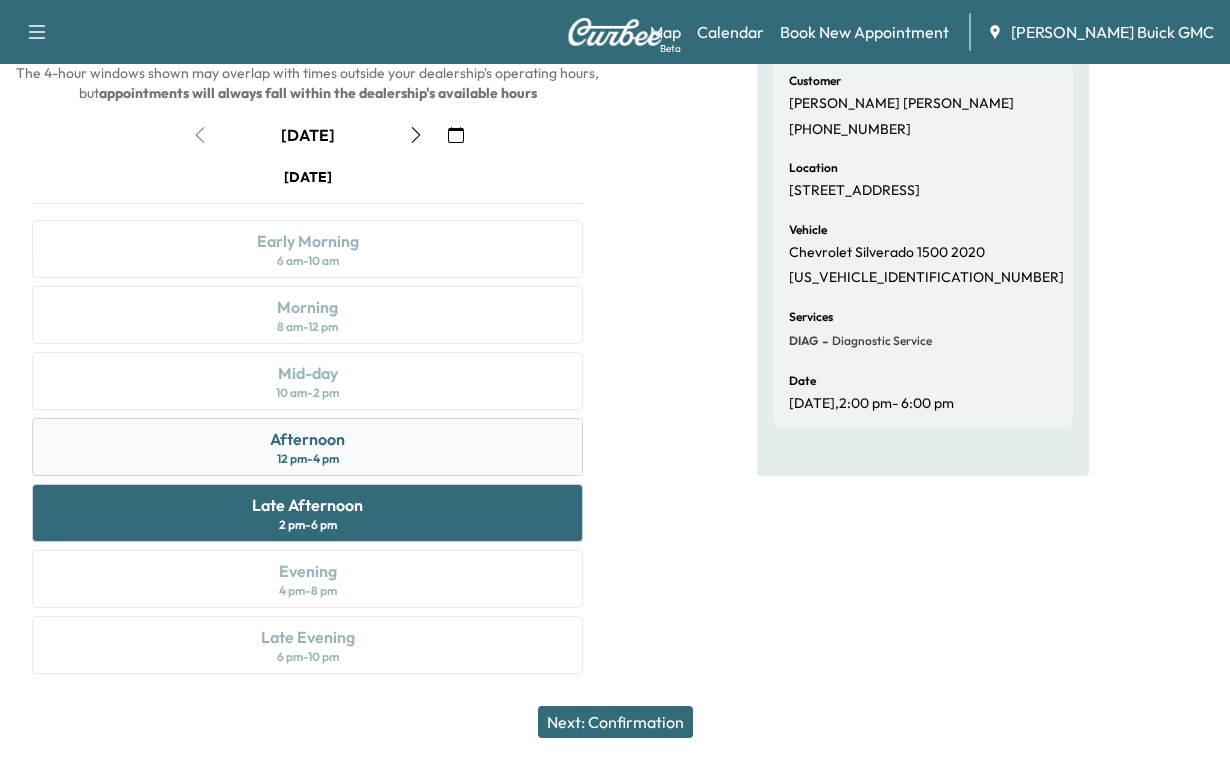 click on "Afternoon" at bounding box center (307, 439) 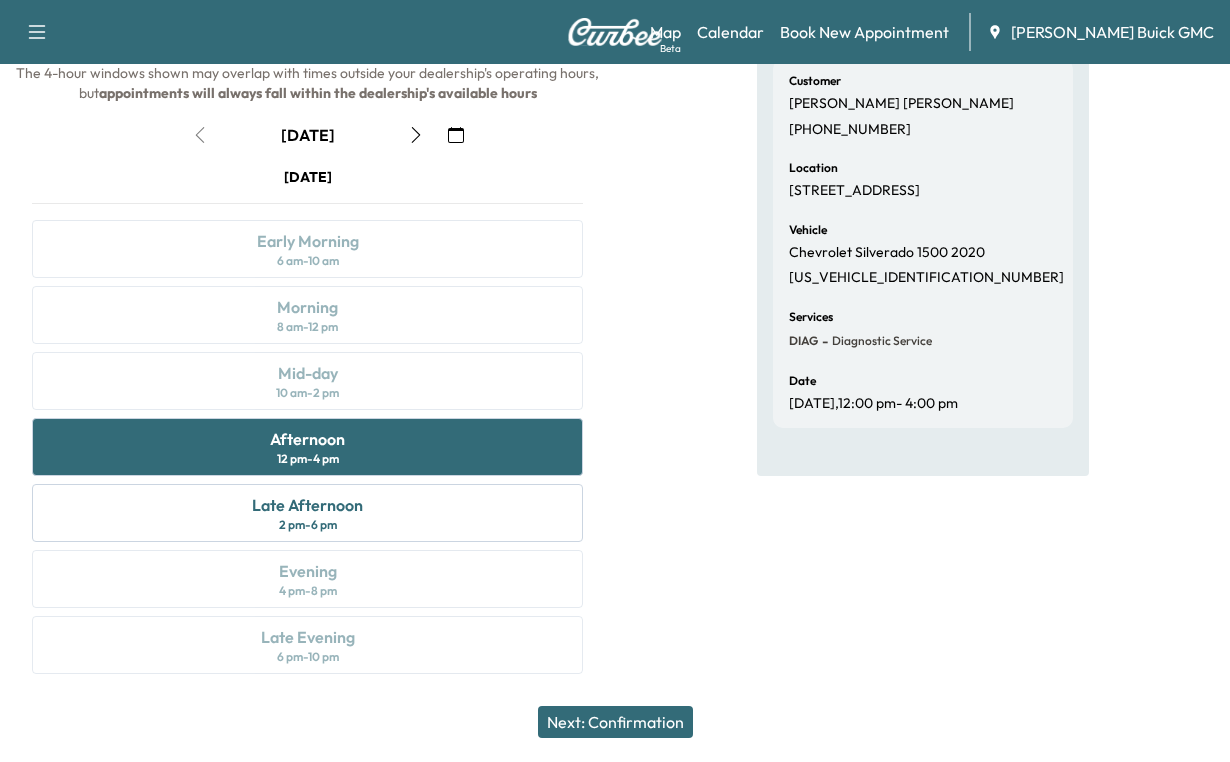 click on "Next: Confirmation" at bounding box center [615, 722] 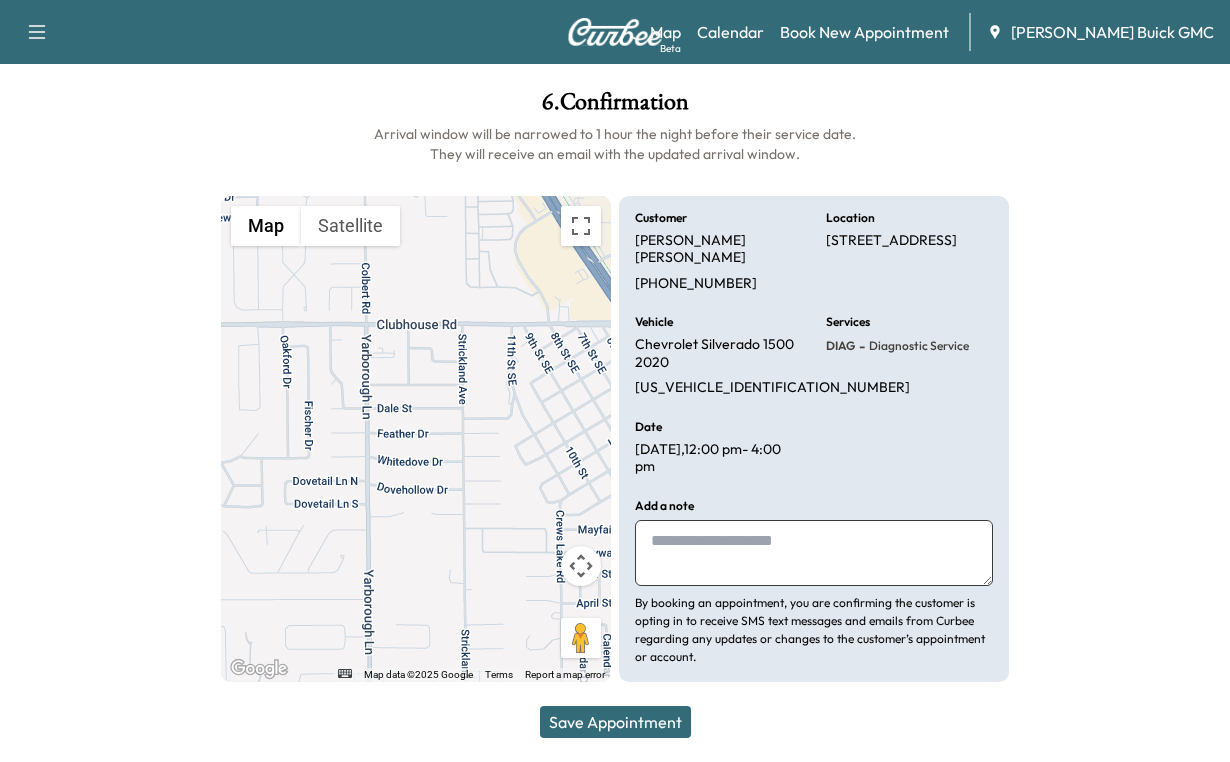 click on "Save Appointment" at bounding box center (615, 722) 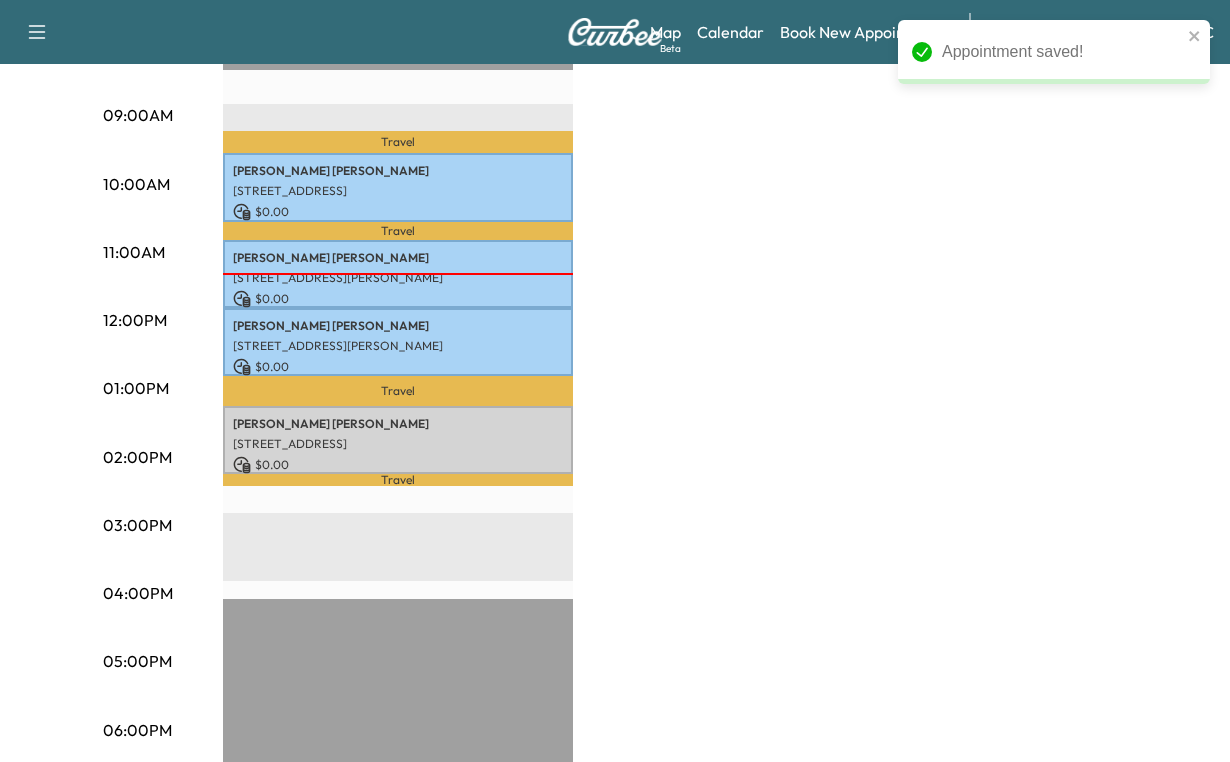 scroll, scrollTop: 676, scrollLeft: 0, axis: vertical 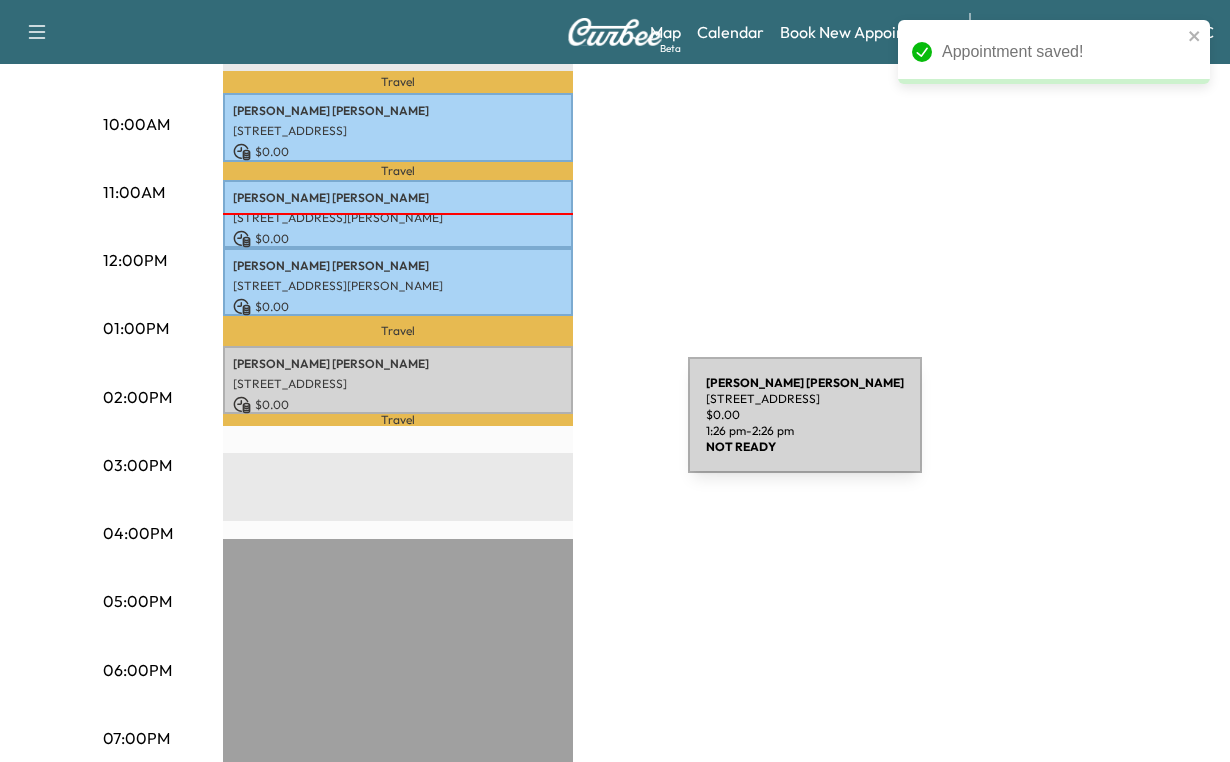 click on "[PERSON_NAME]" at bounding box center (398, 364) 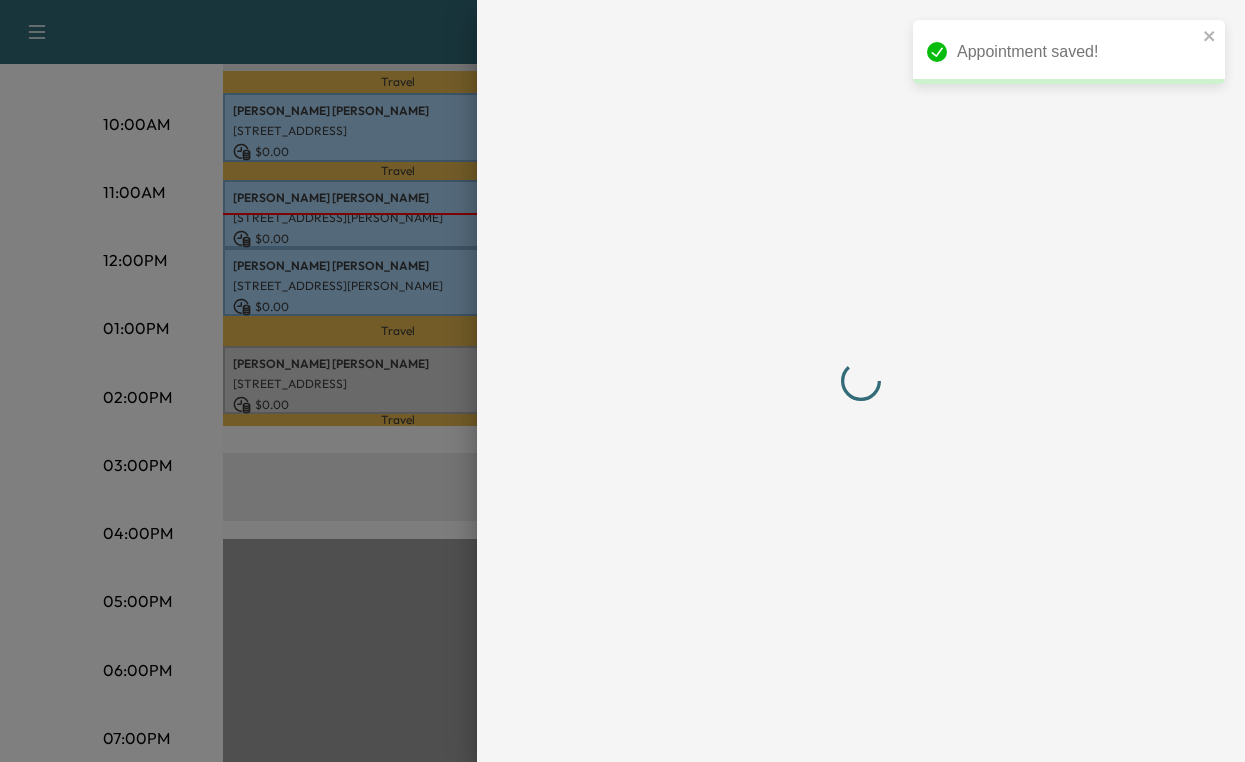 click at bounding box center [861, 381] 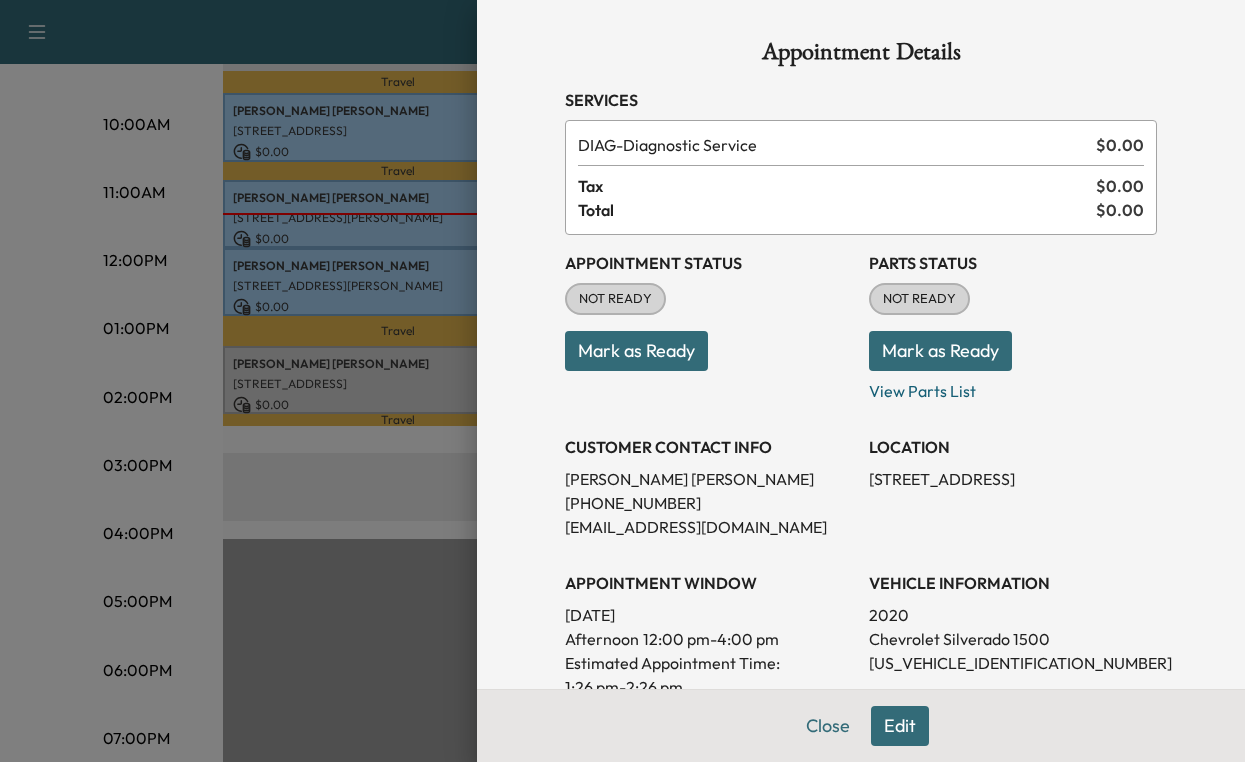 click on "Mark as Ready" at bounding box center (636, 351) 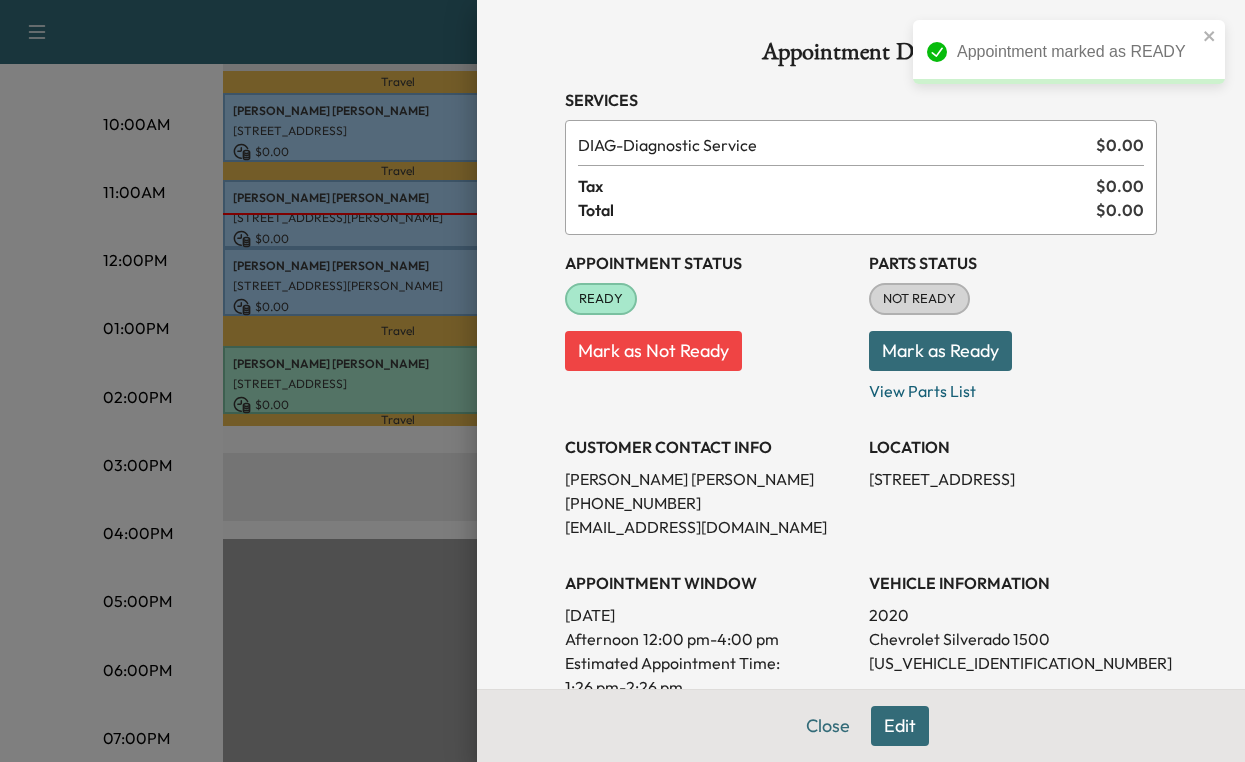 click on "Mark as Ready" at bounding box center [940, 351] 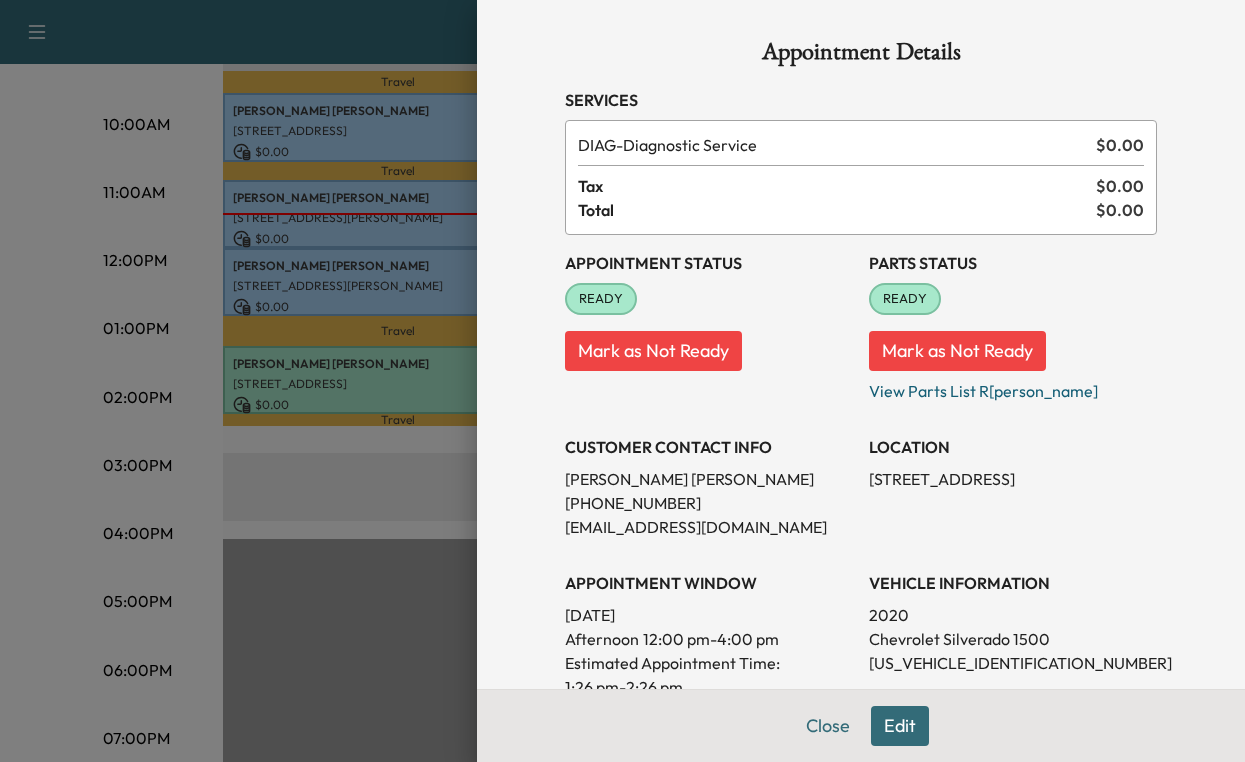 click on "Close" at bounding box center [828, 726] 